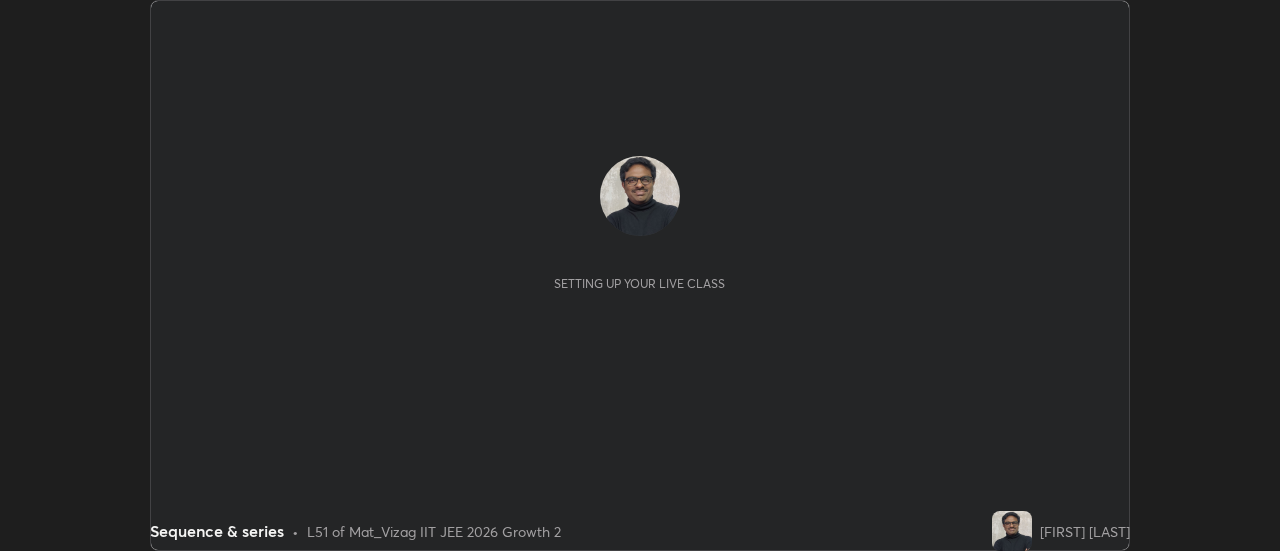 scroll, scrollTop: 0, scrollLeft: 0, axis: both 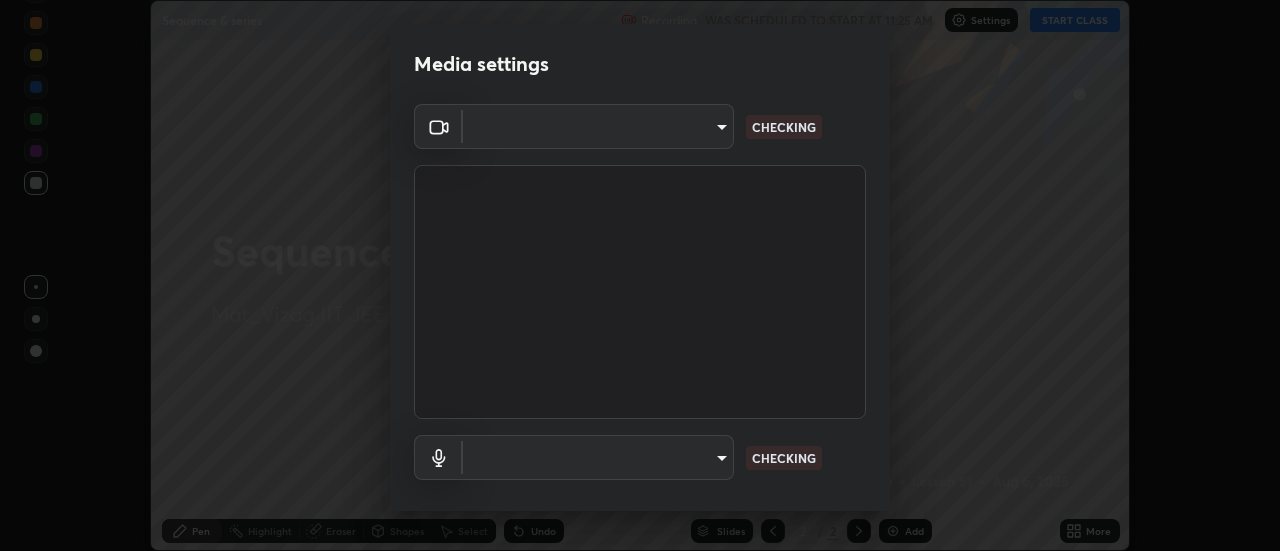 type on "c8d4d34ac1f352bb95d5f05a967dc34c6676a64432e358c7d9874fe1d0247c02" 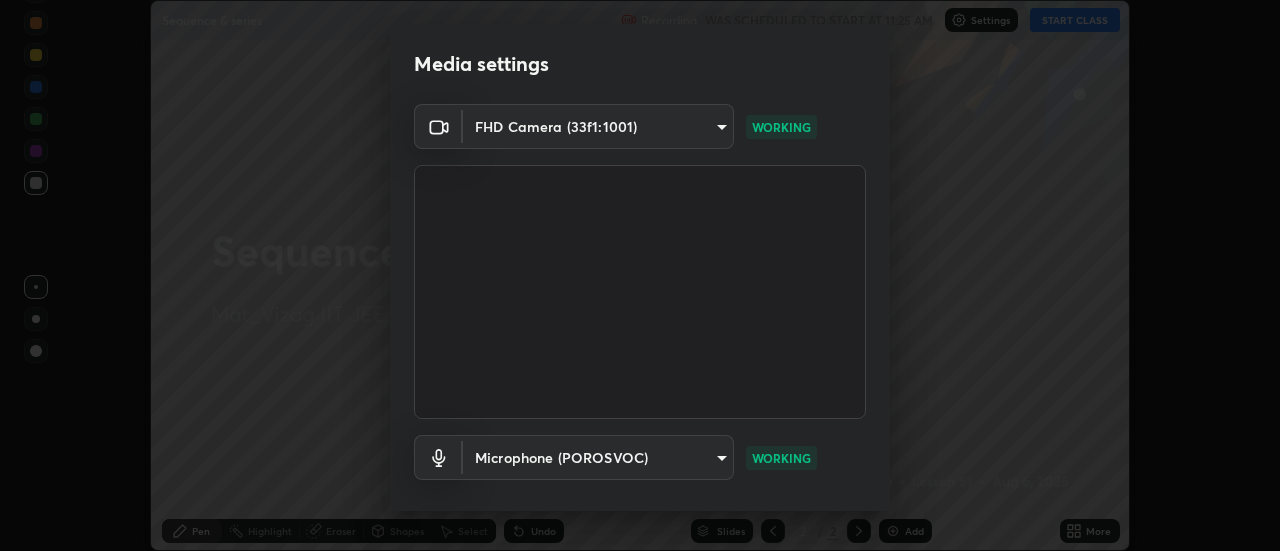 scroll, scrollTop: 105, scrollLeft: 0, axis: vertical 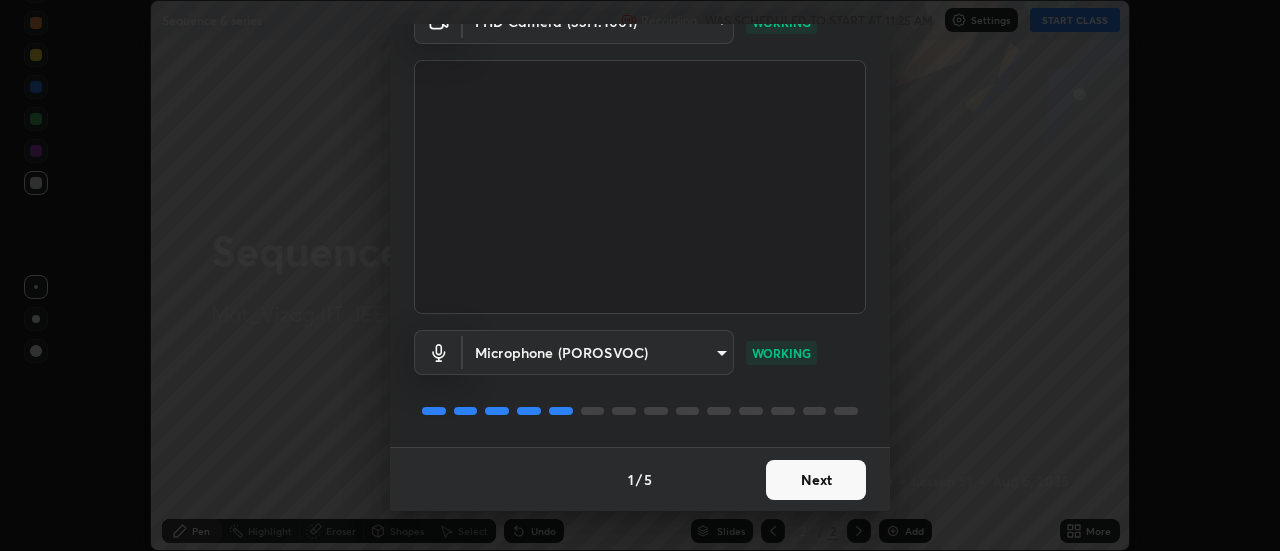 click on "Next" at bounding box center [816, 480] 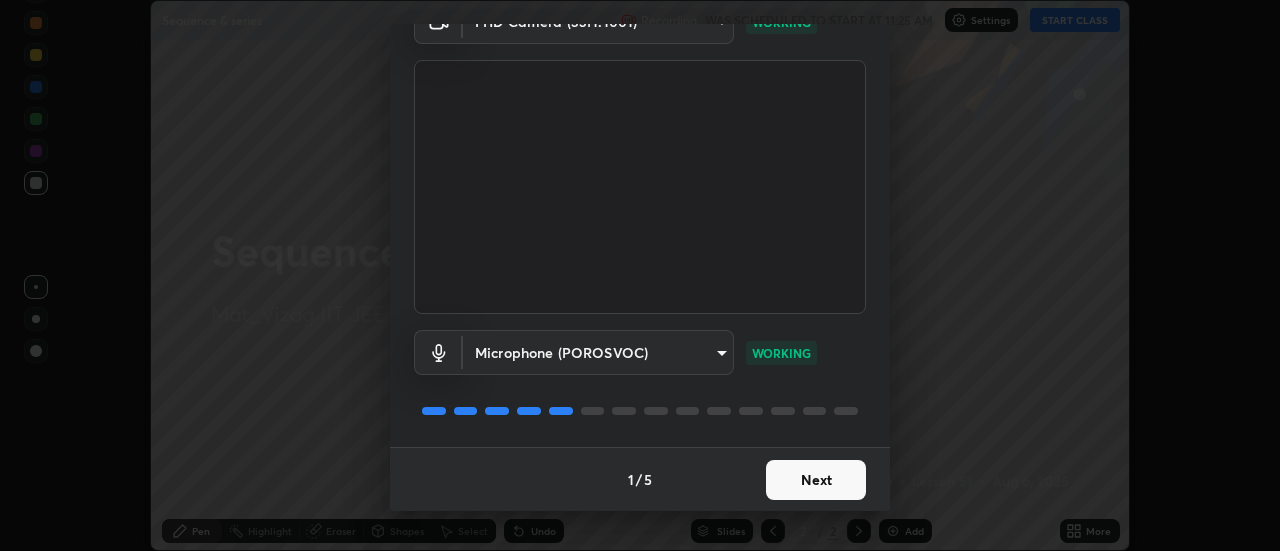 scroll, scrollTop: 0, scrollLeft: 0, axis: both 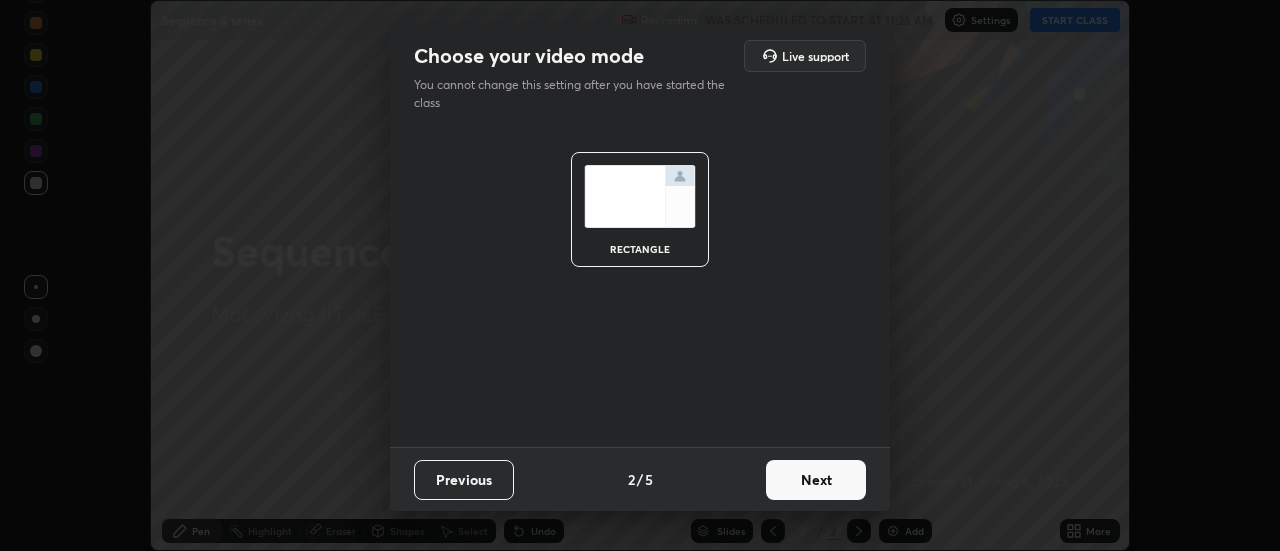 click on "Next" at bounding box center [816, 480] 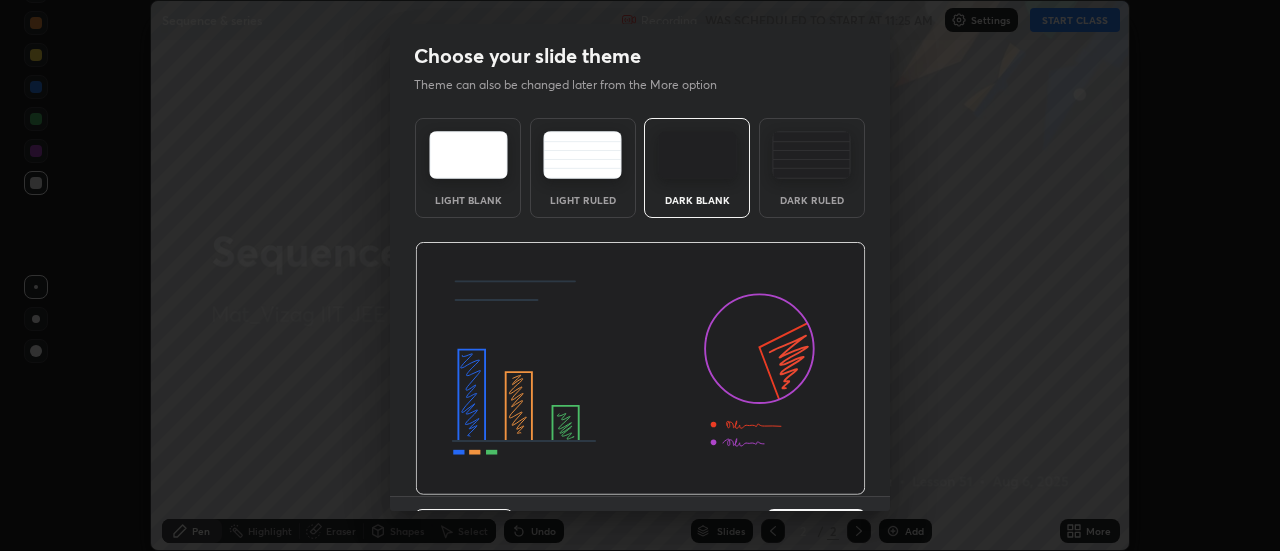 click on "Dark Ruled" at bounding box center (812, 168) 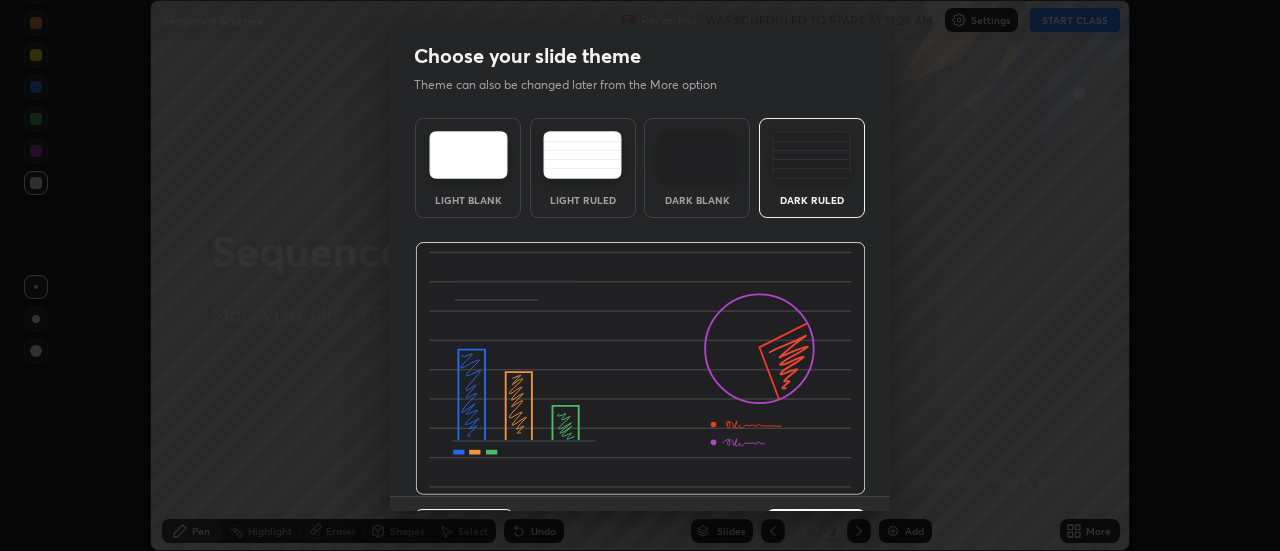 scroll, scrollTop: 49, scrollLeft: 0, axis: vertical 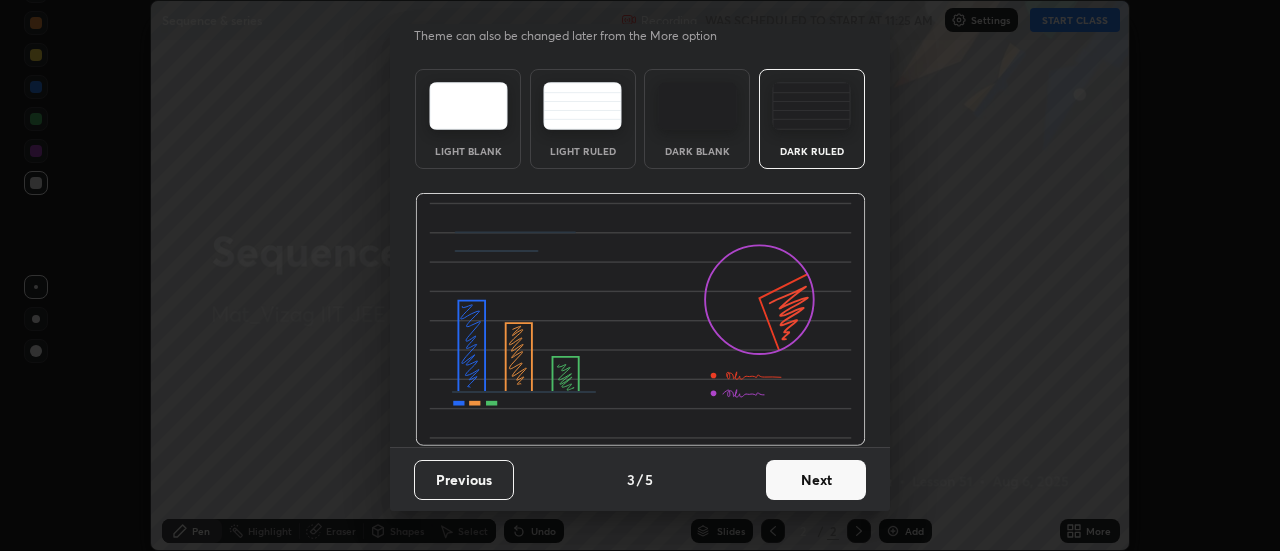 click on "Next" at bounding box center (816, 480) 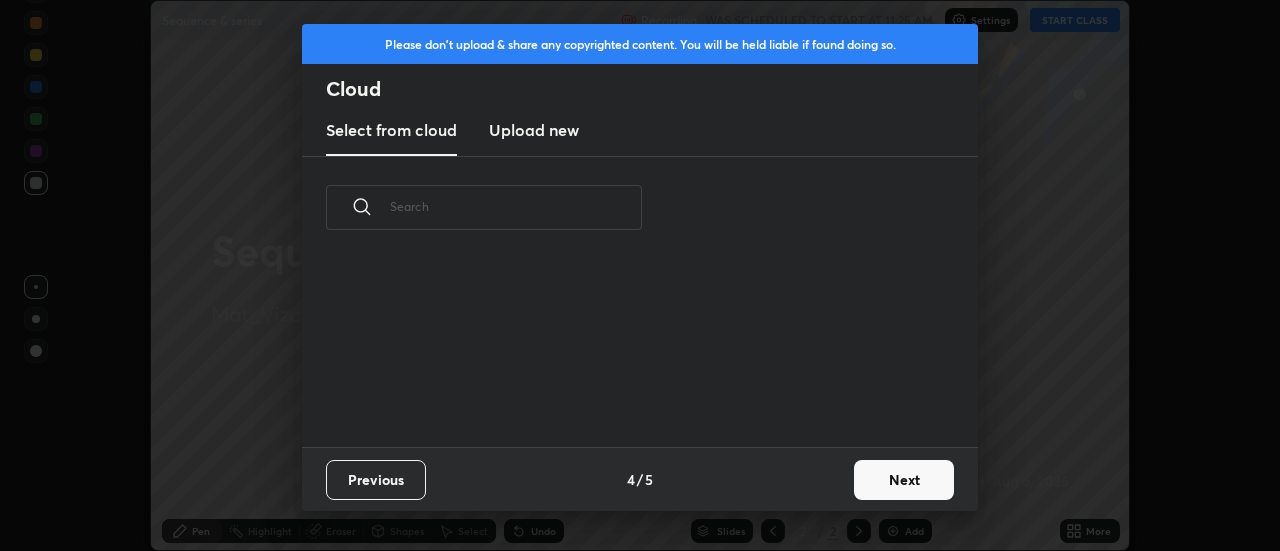 scroll, scrollTop: 7, scrollLeft: 11, axis: both 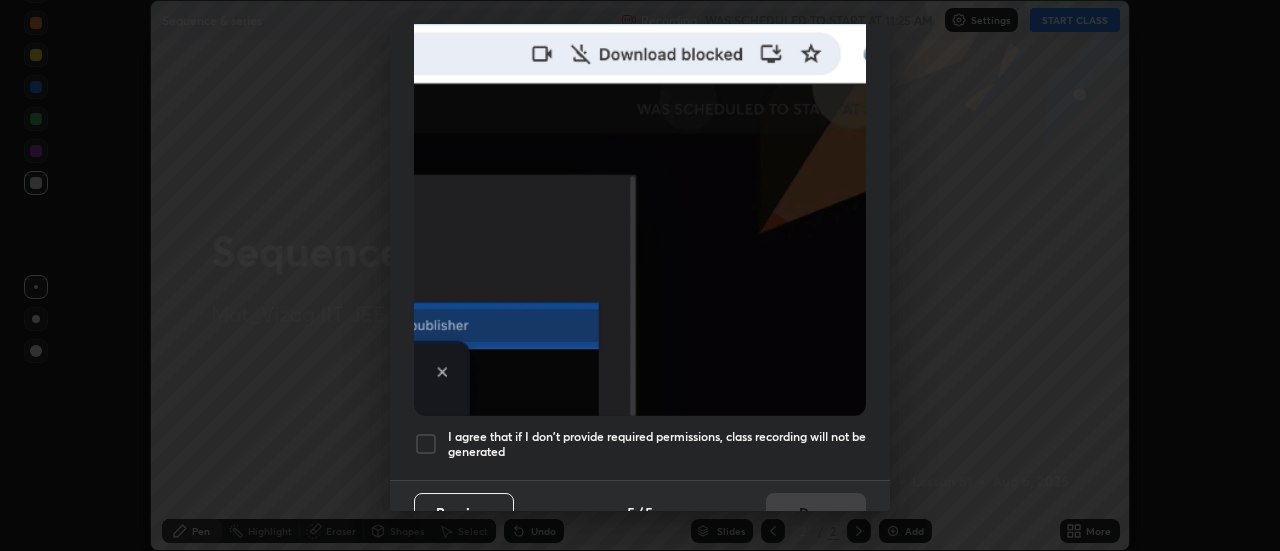 click on "I agree that if I don't provide required permissions, class recording will not be generated" at bounding box center (657, 444) 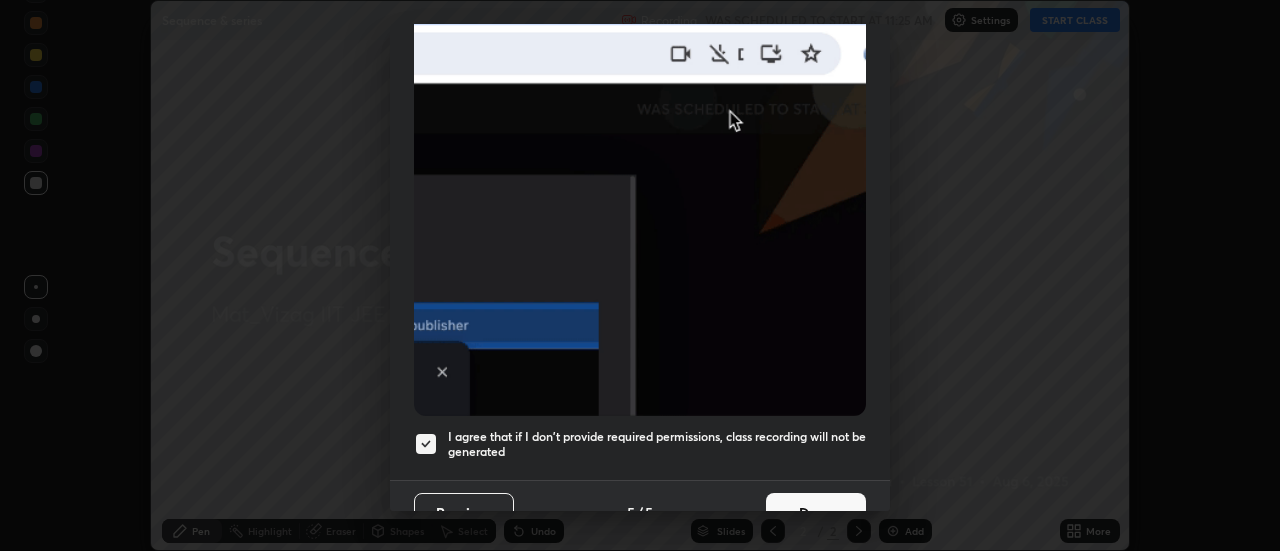 click on "Done" at bounding box center [816, 513] 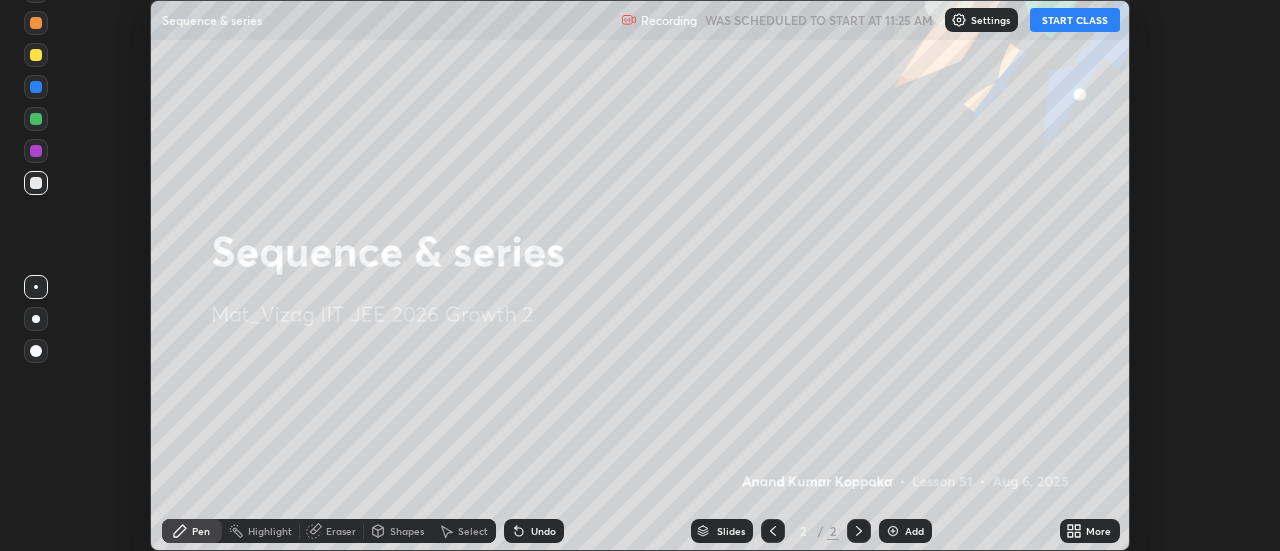 click on "START CLASS" at bounding box center (1075, 20) 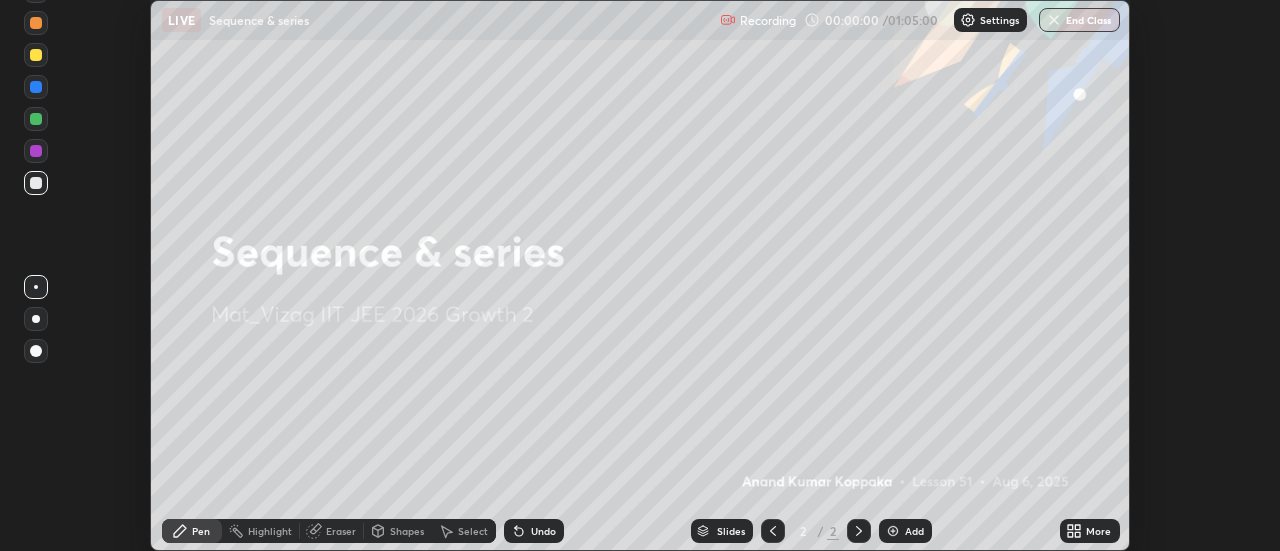 click on "More" at bounding box center (1098, 531) 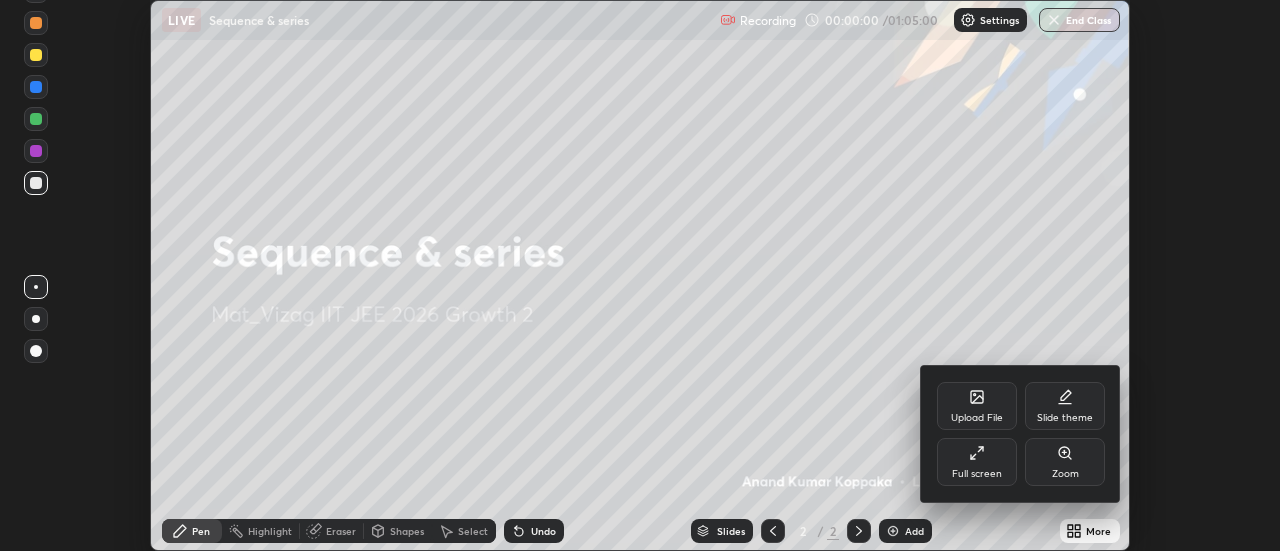 click on "Full screen" at bounding box center [977, 462] 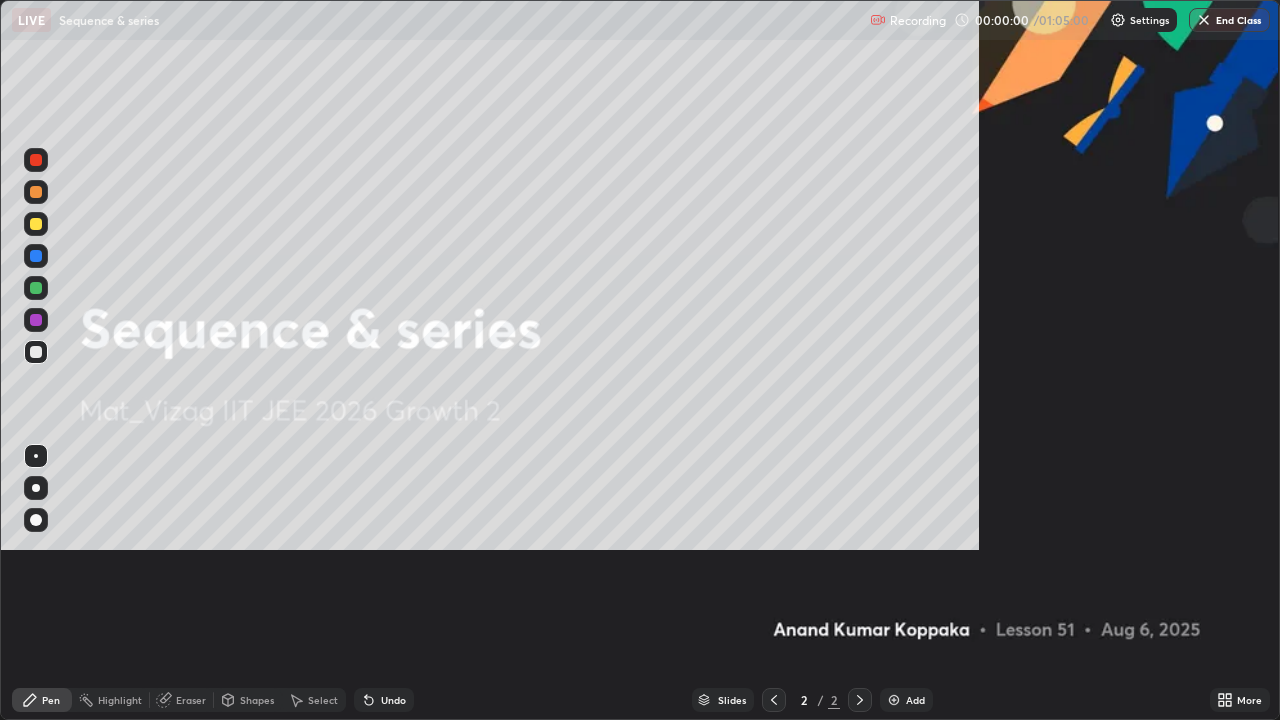 scroll, scrollTop: 99280, scrollLeft: 98720, axis: both 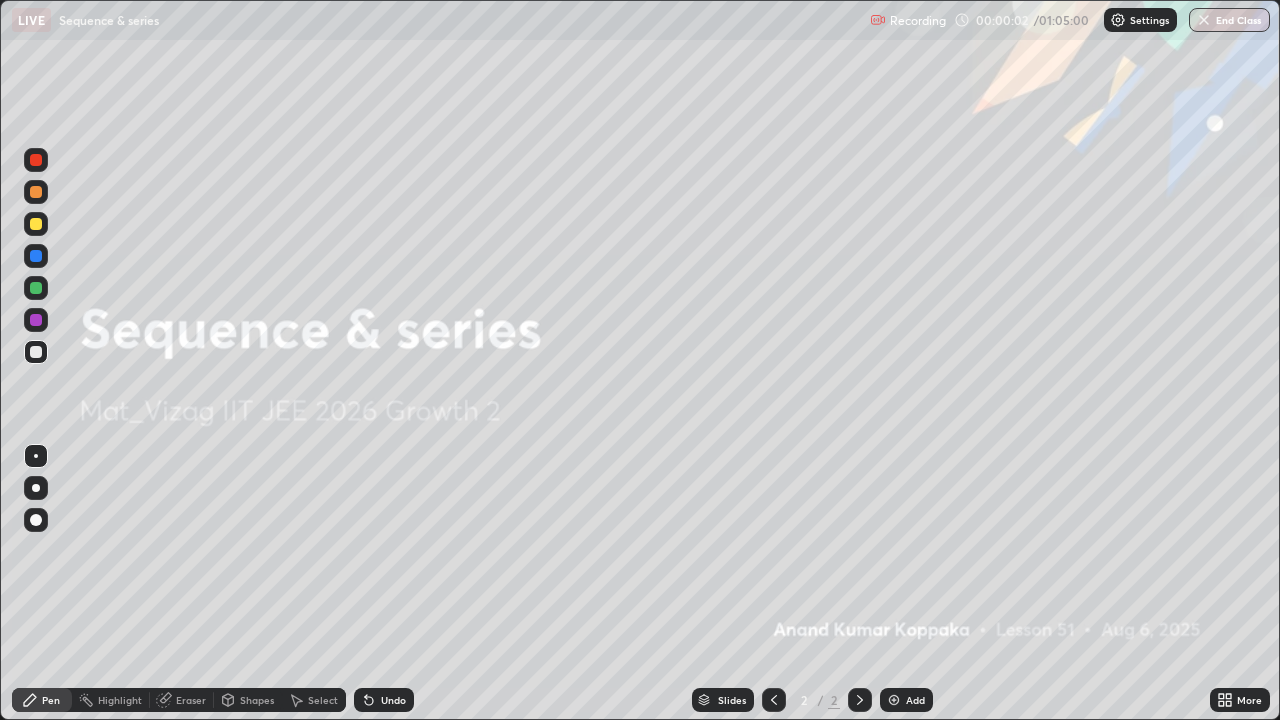 click on "Add" at bounding box center [915, 700] 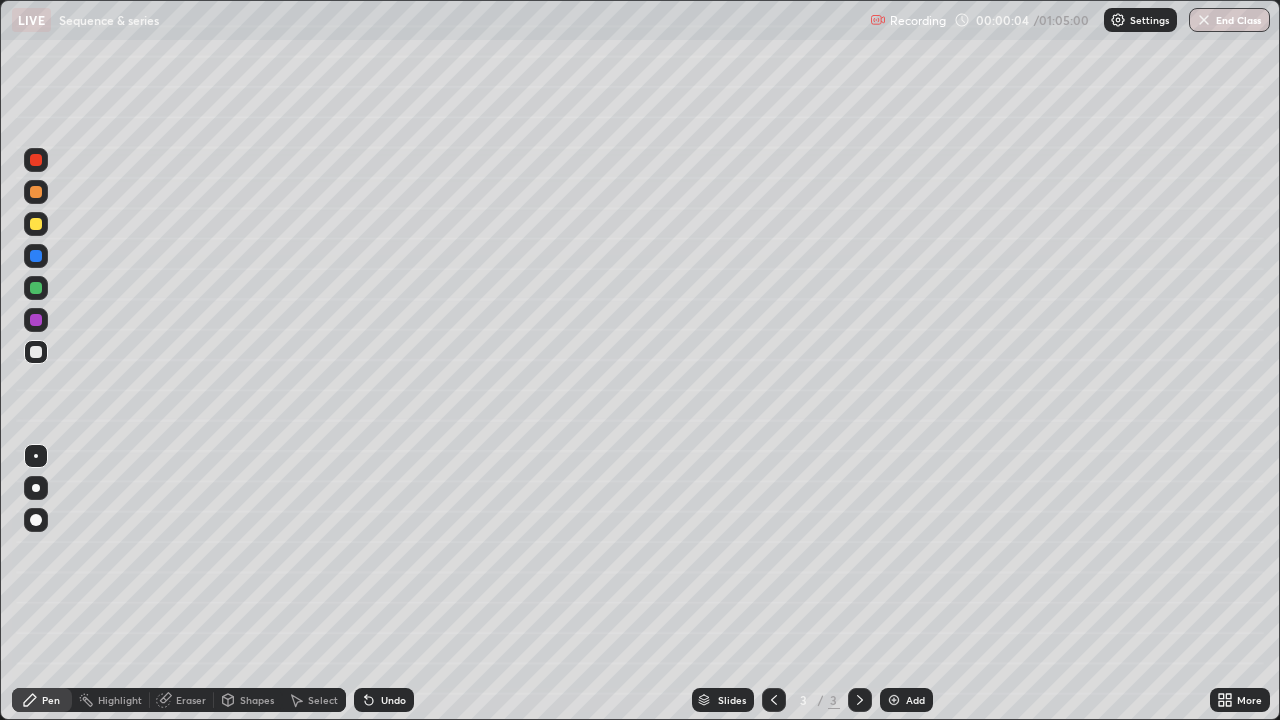 click at bounding box center (36, 488) 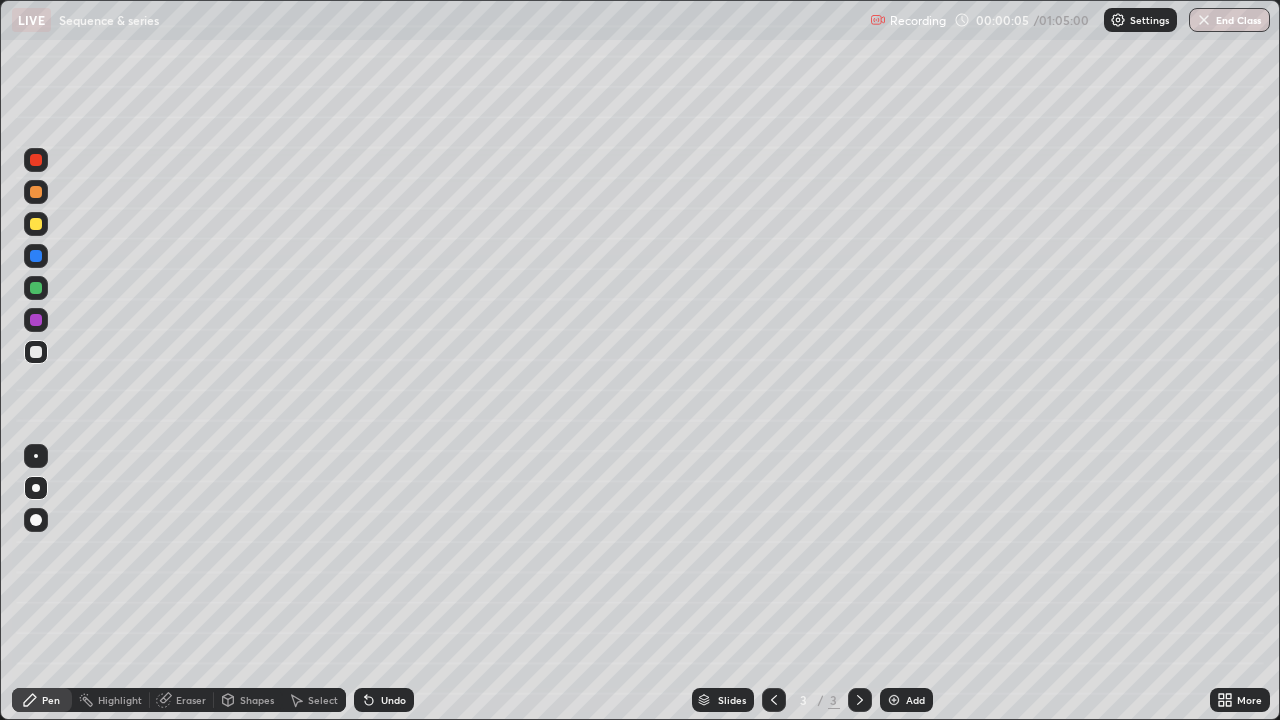 click at bounding box center (36, 224) 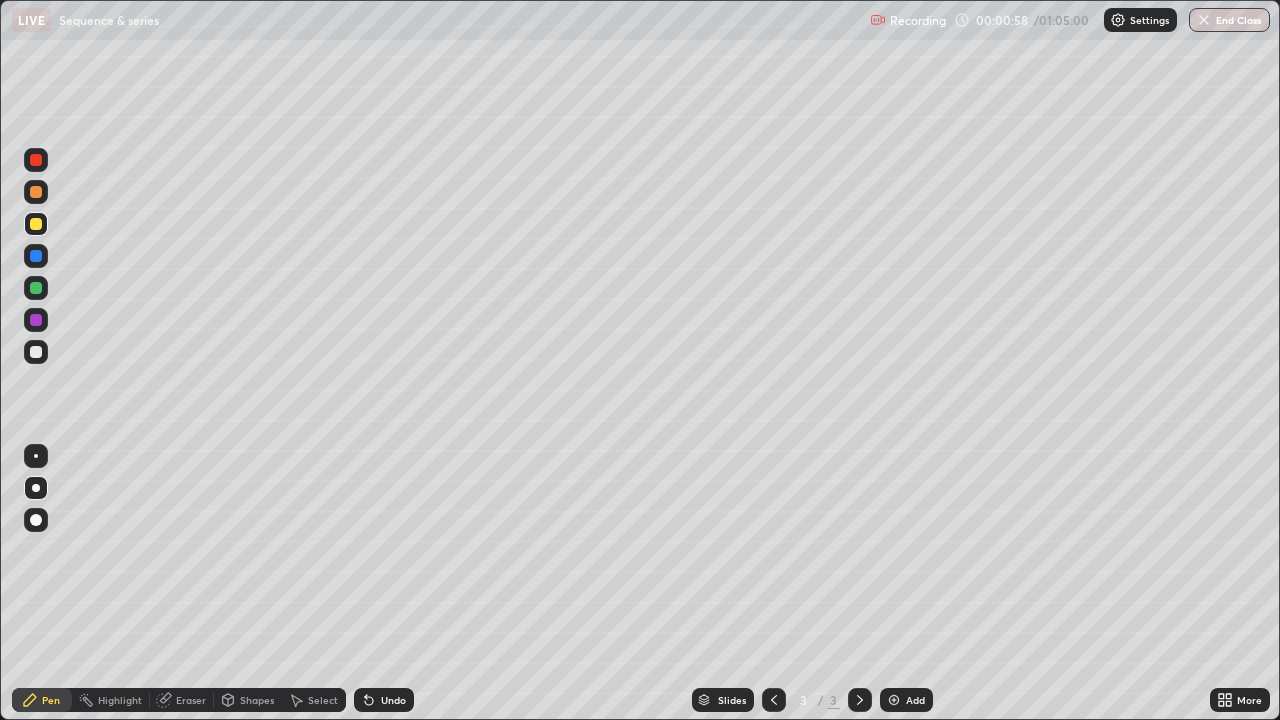 click on "Settings" at bounding box center [1149, 20] 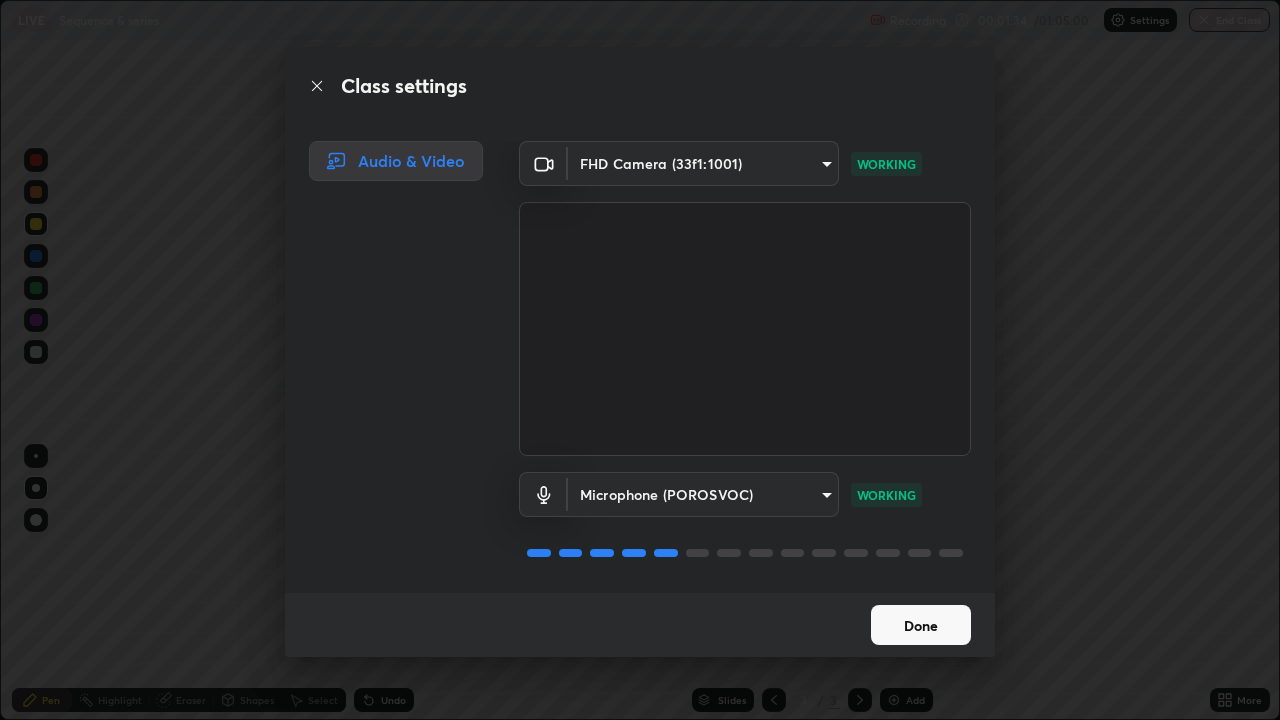 click on "Done" at bounding box center (921, 625) 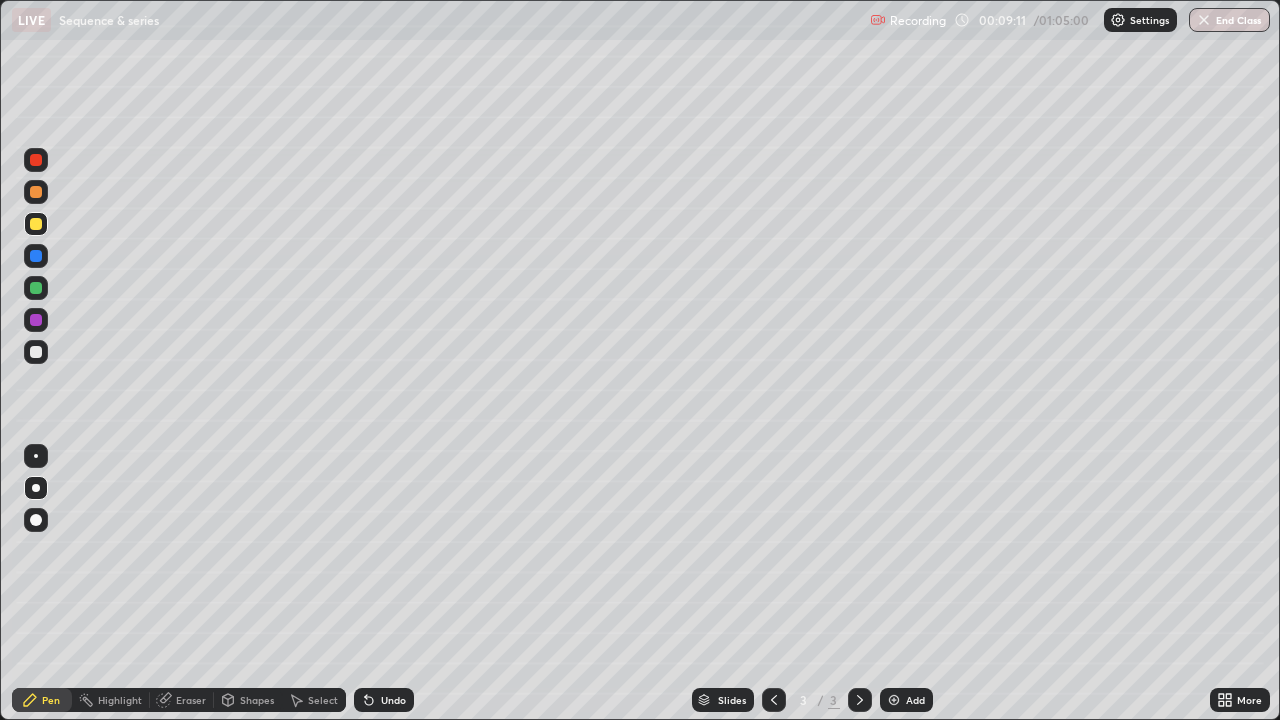 click on "Undo" at bounding box center [384, 700] 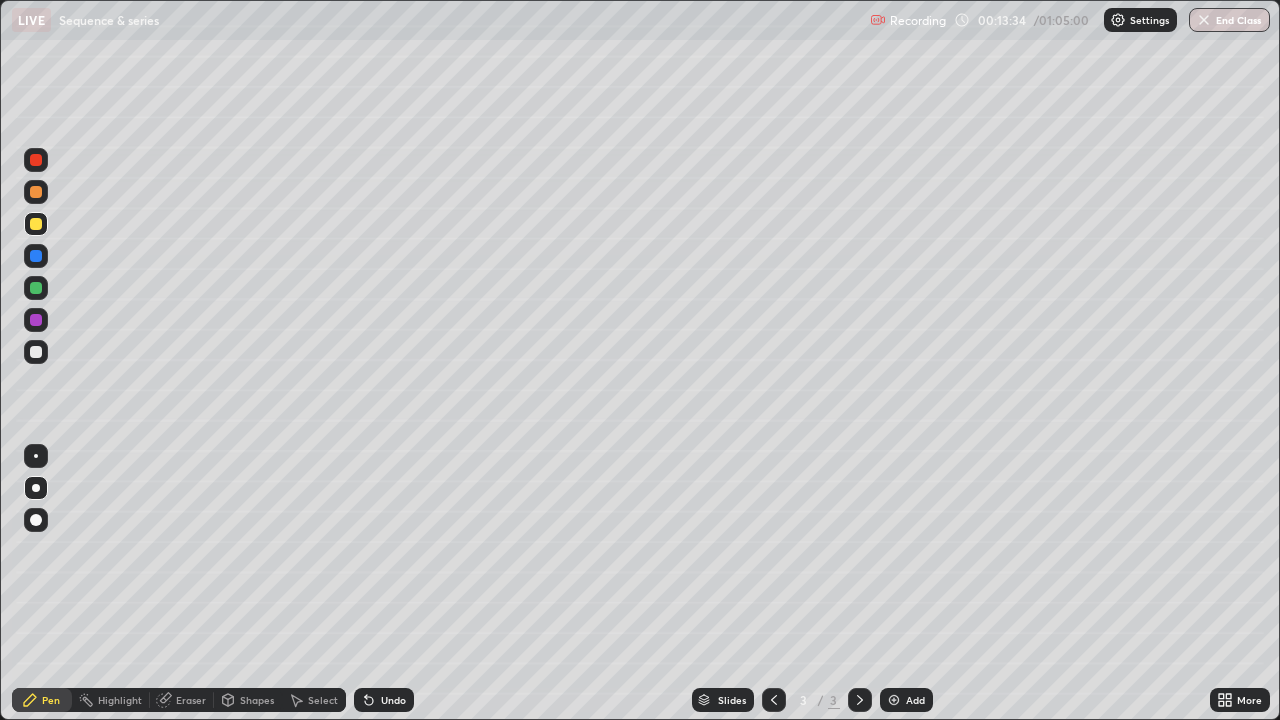 click at bounding box center (36, 352) 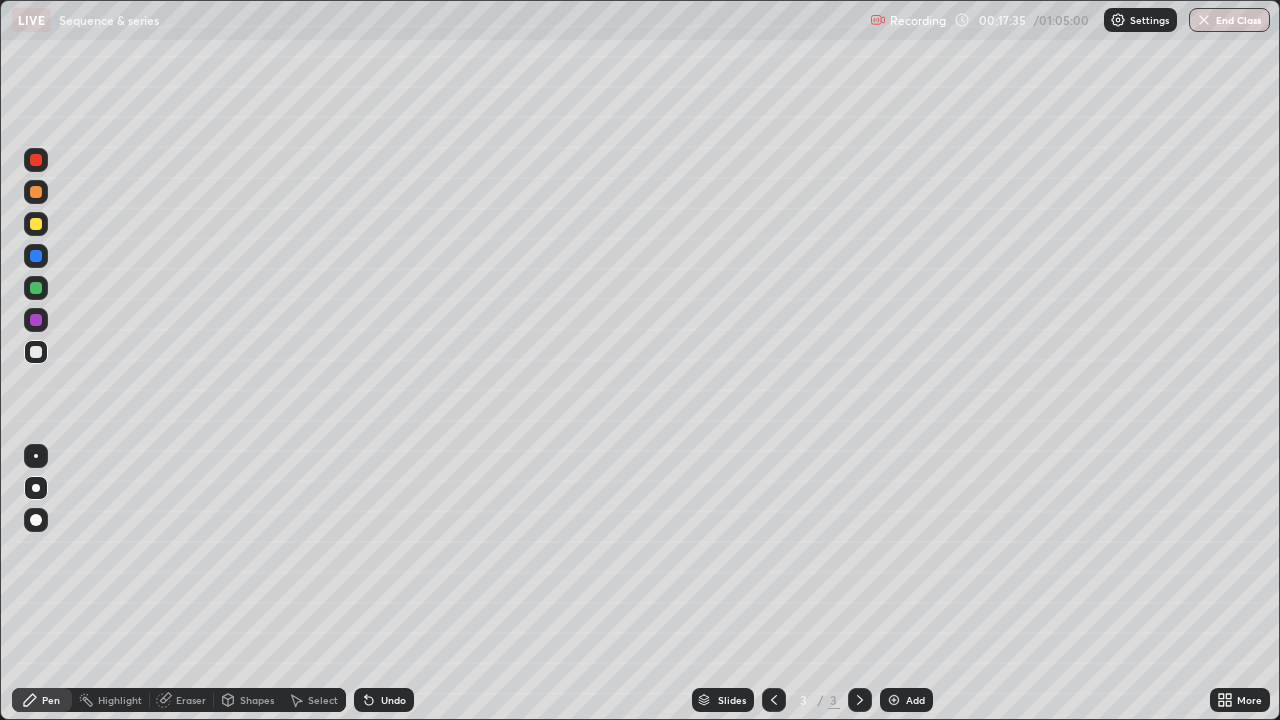 click on "Add" at bounding box center (915, 700) 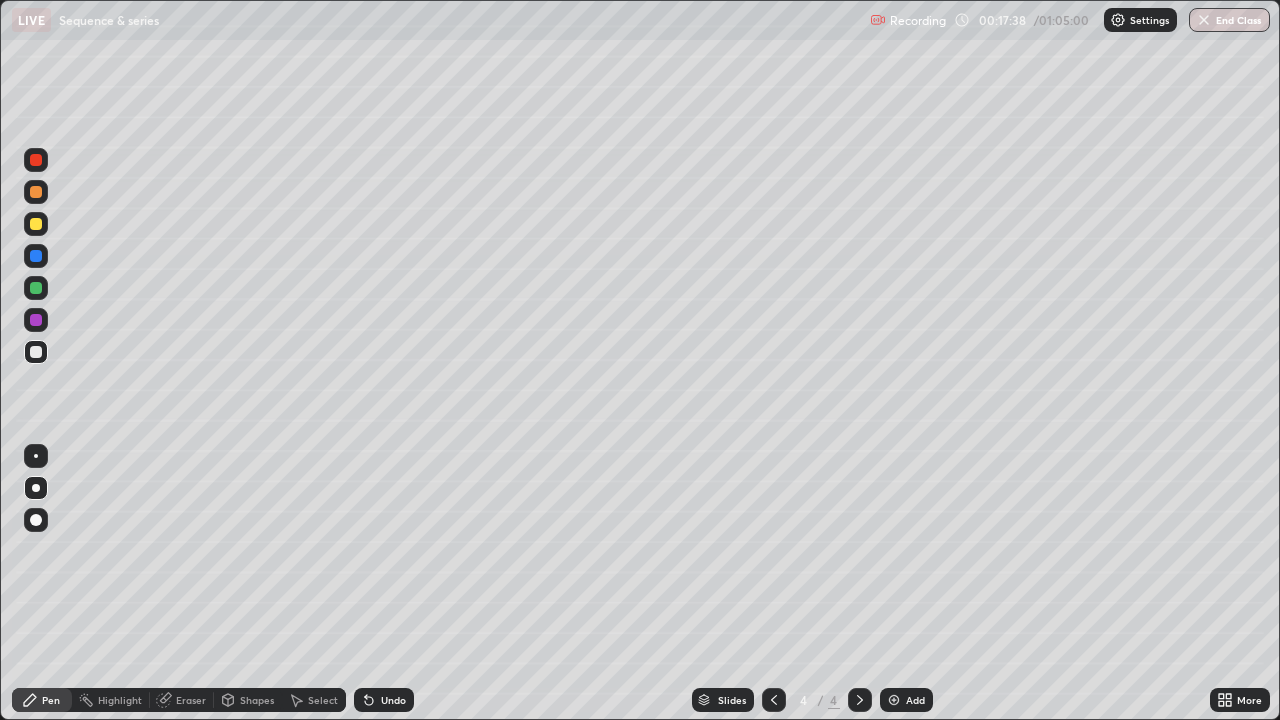 click at bounding box center [36, 224] 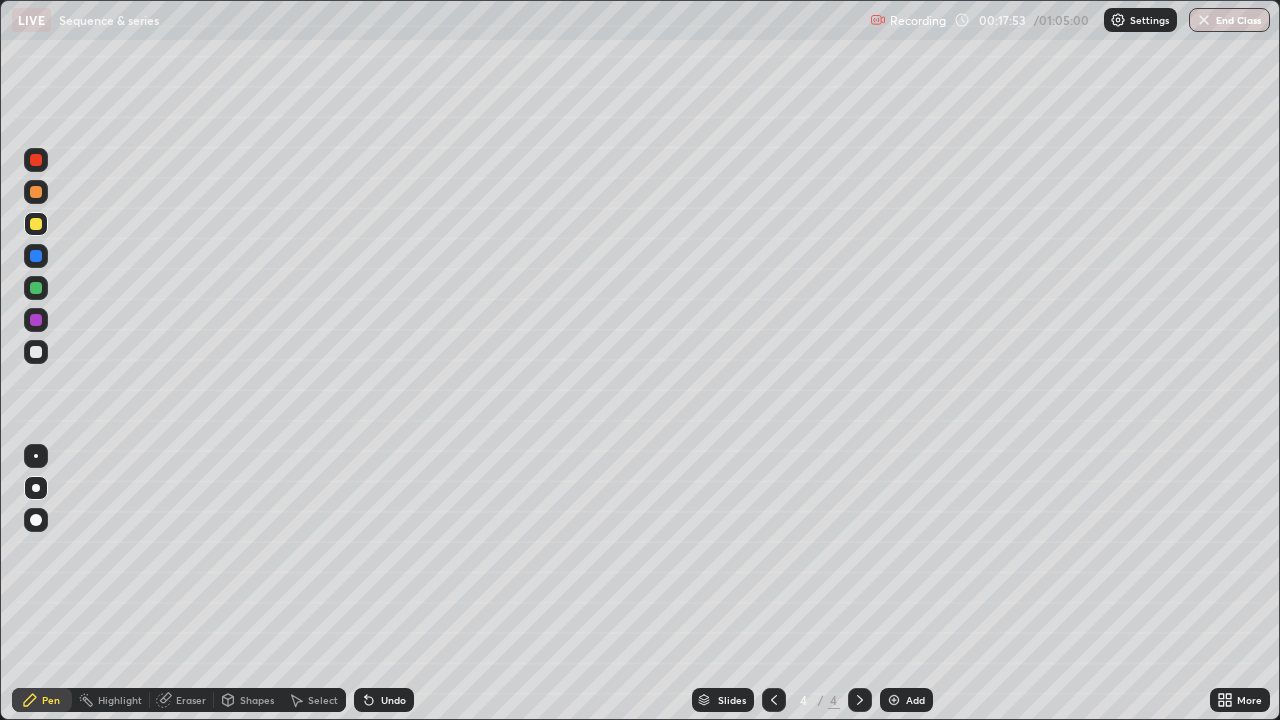 click at bounding box center (36, 352) 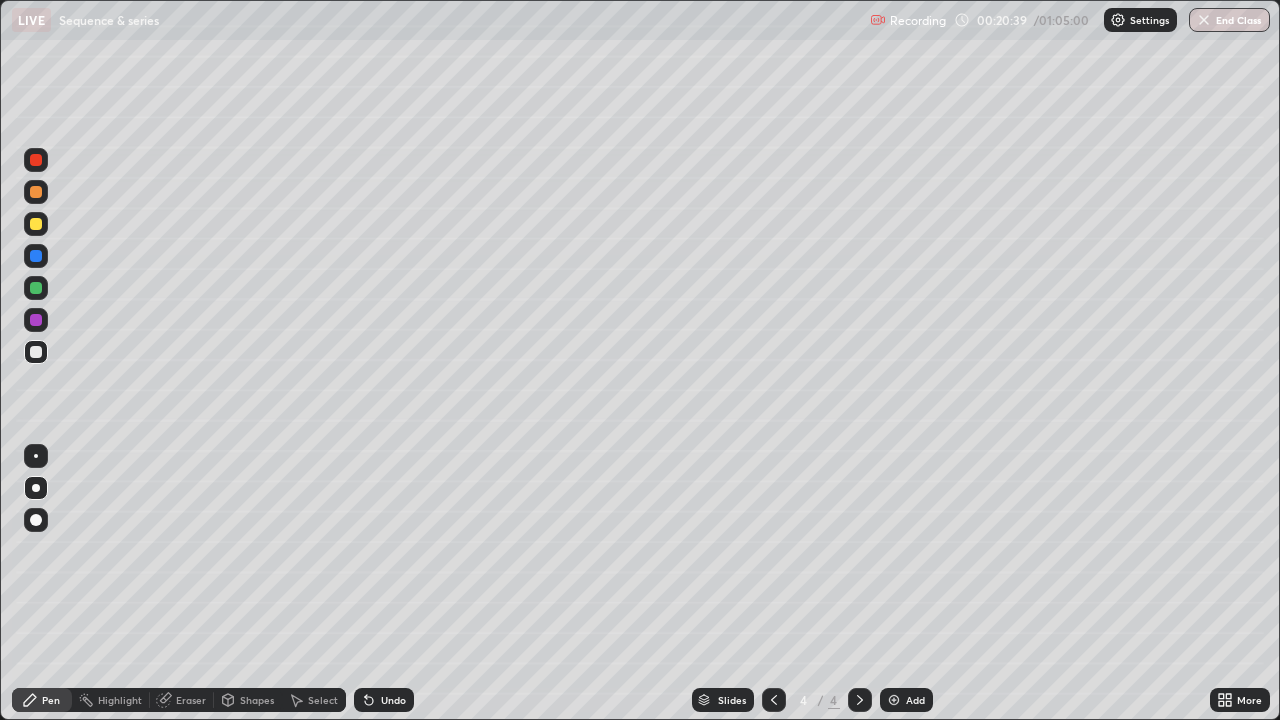 click on "Undo" at bounding box center (393, 700) 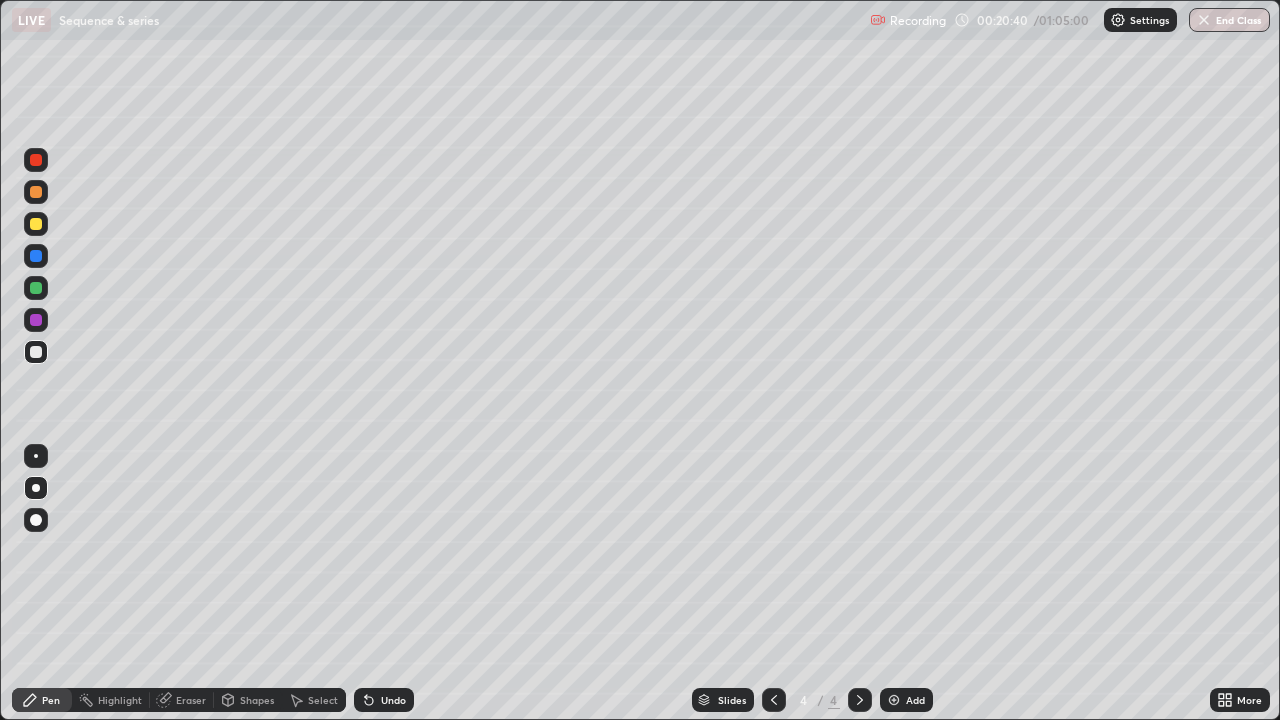 click on "Undo" at bounding box center [393, 700] 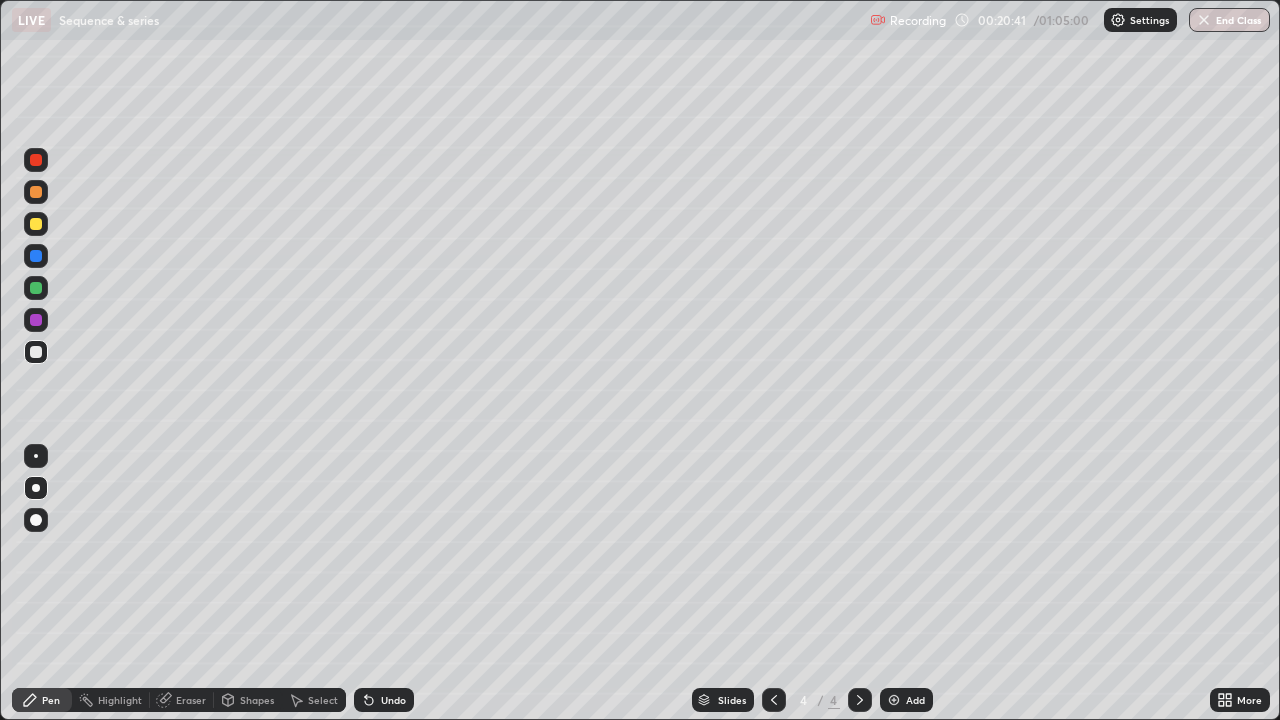 click on "Undo" at bounding box center [393, 700] 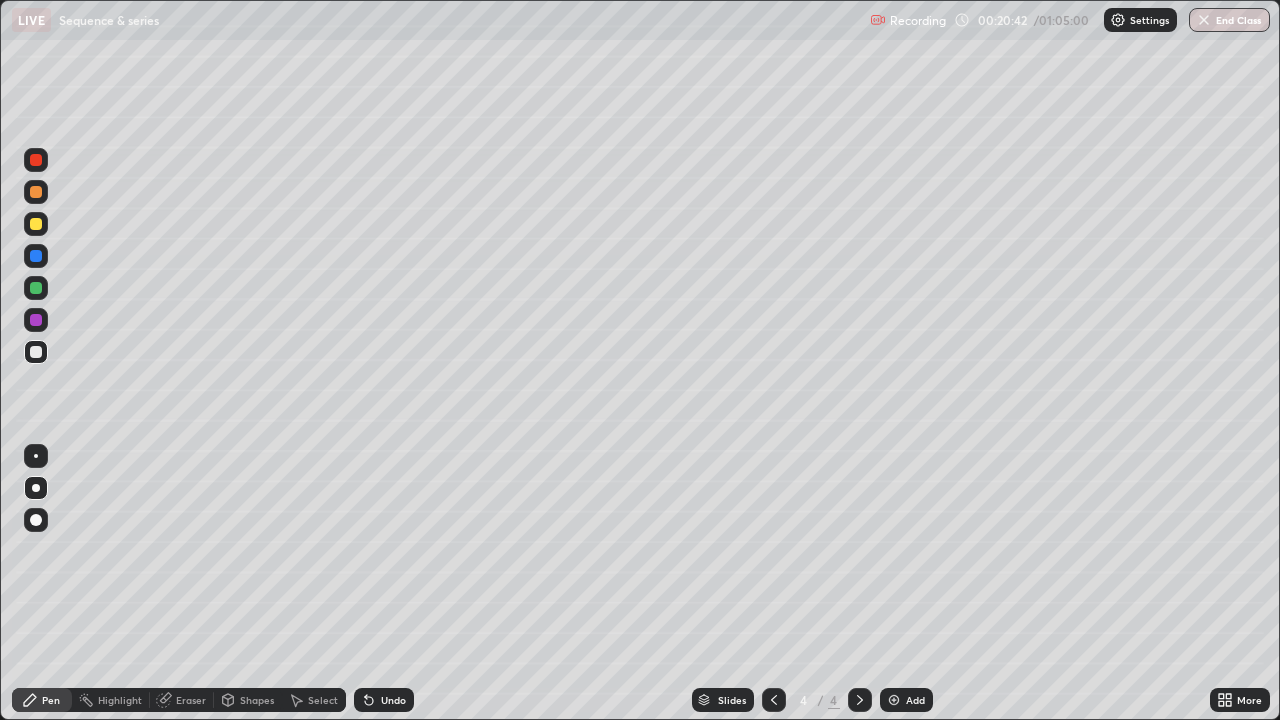 click on "Undo" at bounding box center (393, 700) 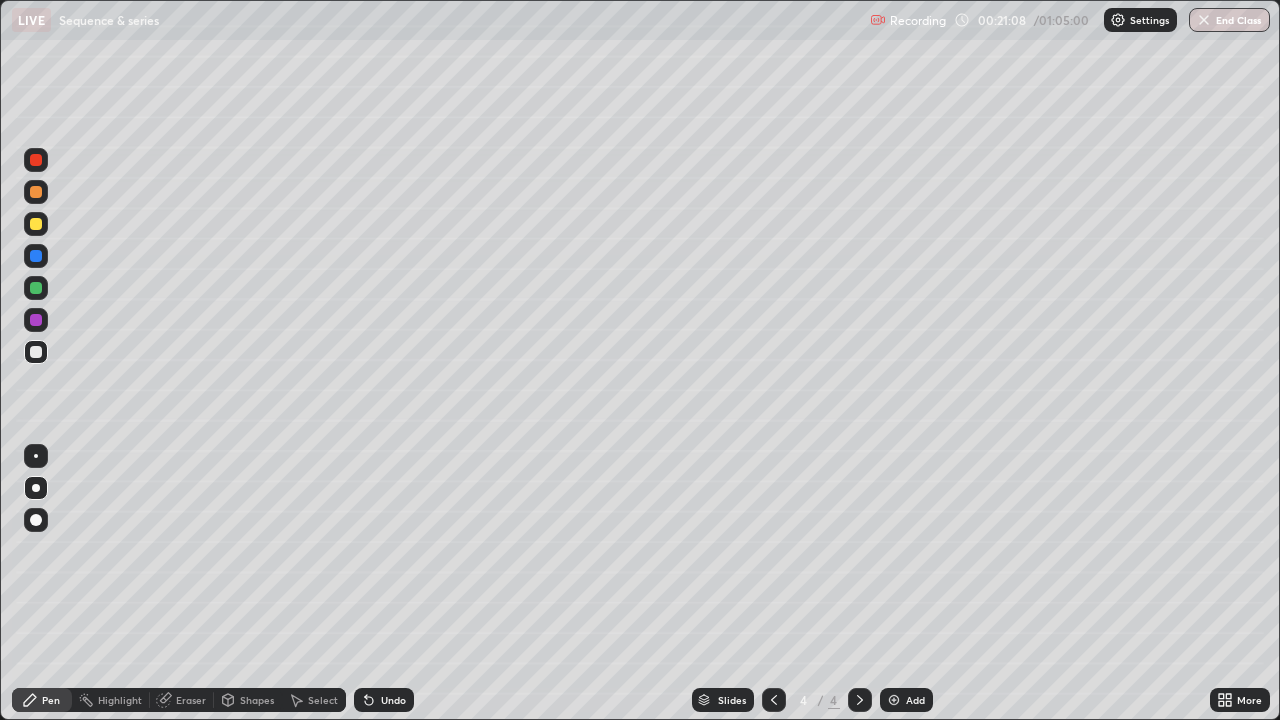 click on "Undo" at bounding box center (393, 700) 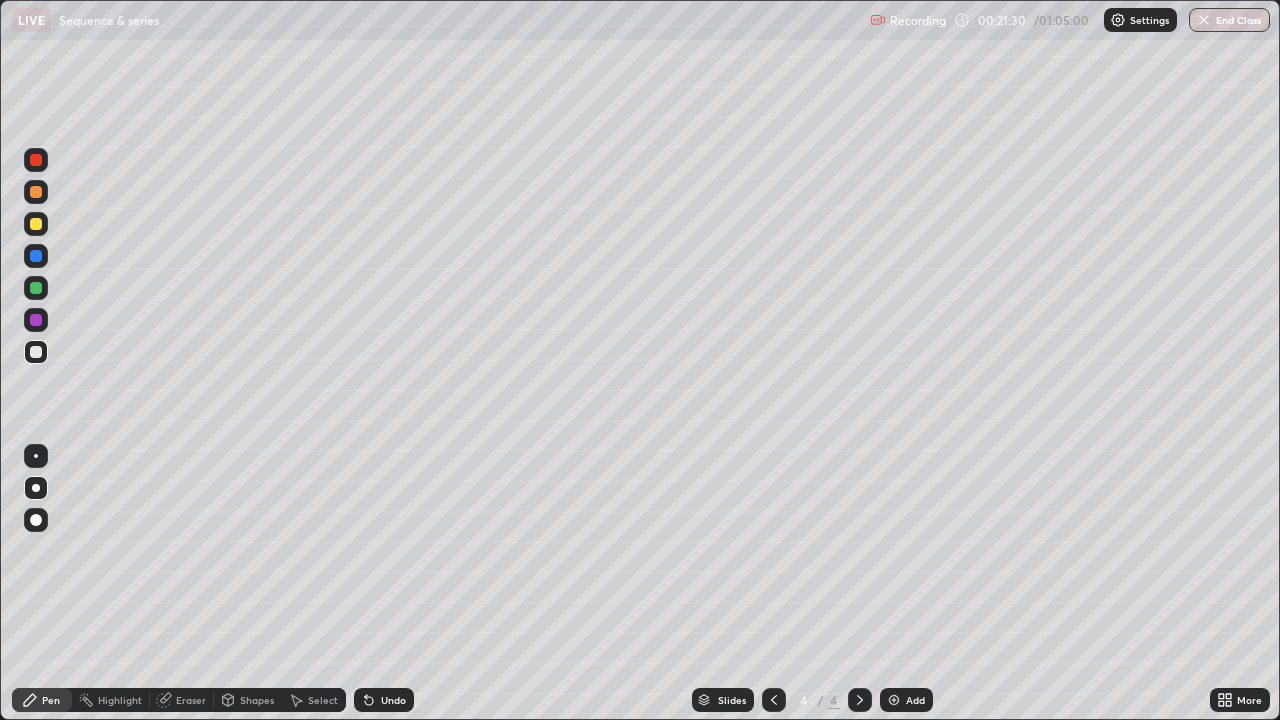 click on "Undo" at bounding box center (393, 700) 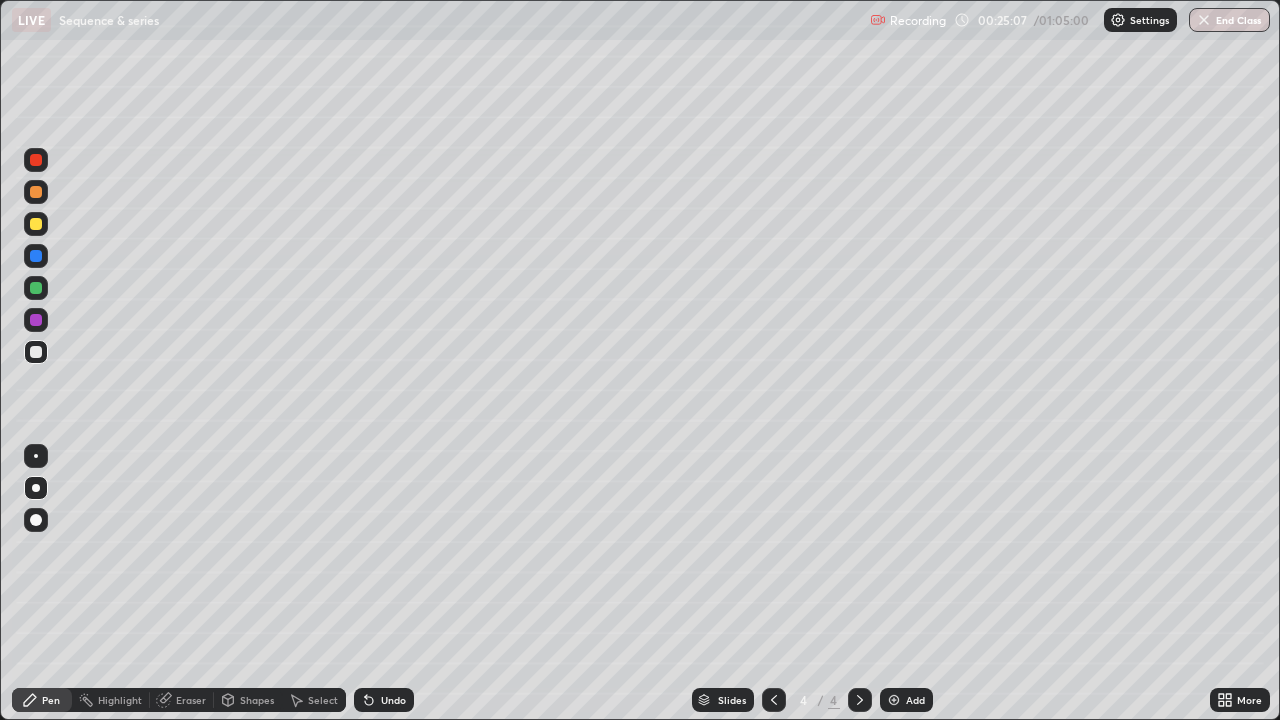click on "Add" at bounding box center [906, 700] 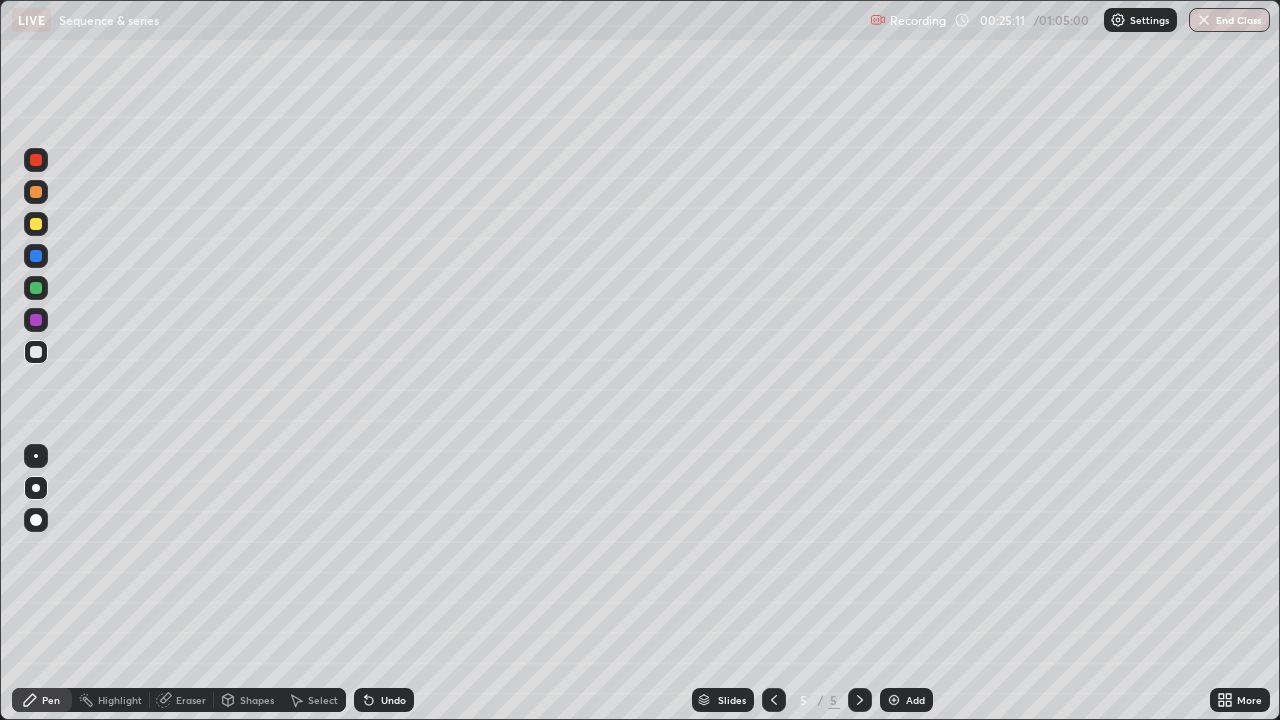 click 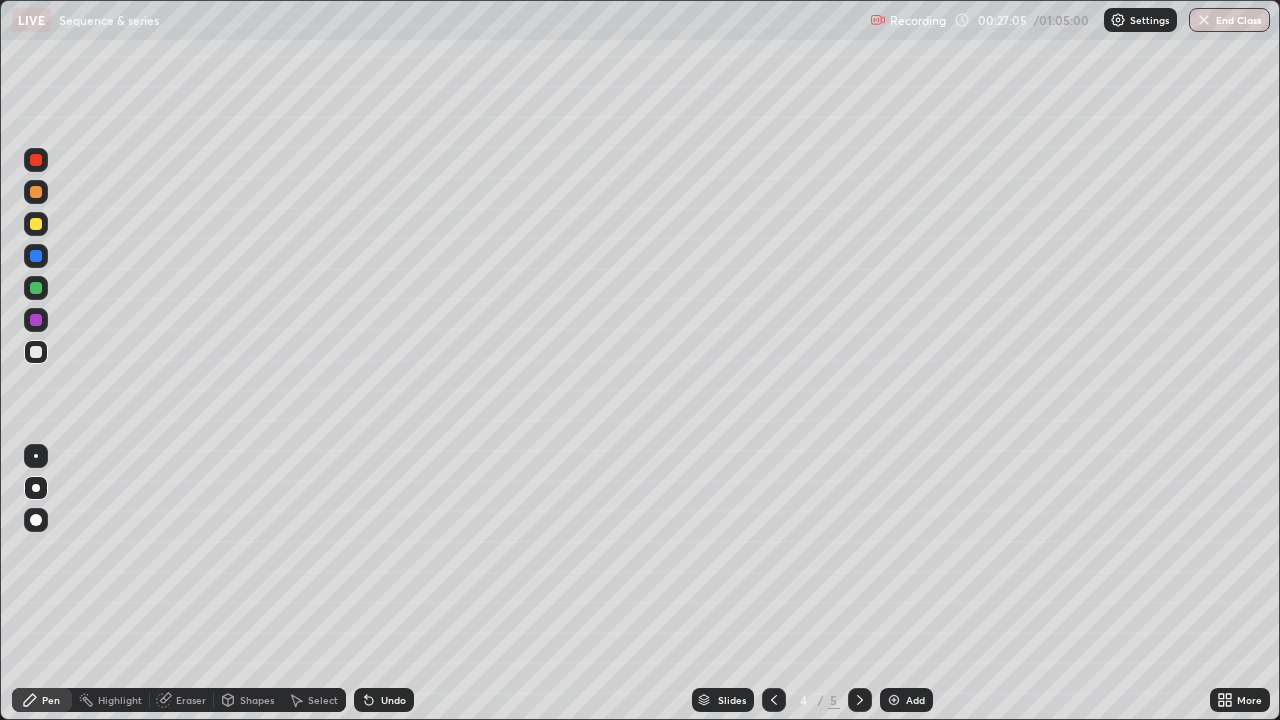 click at bounding box center (860, 700) 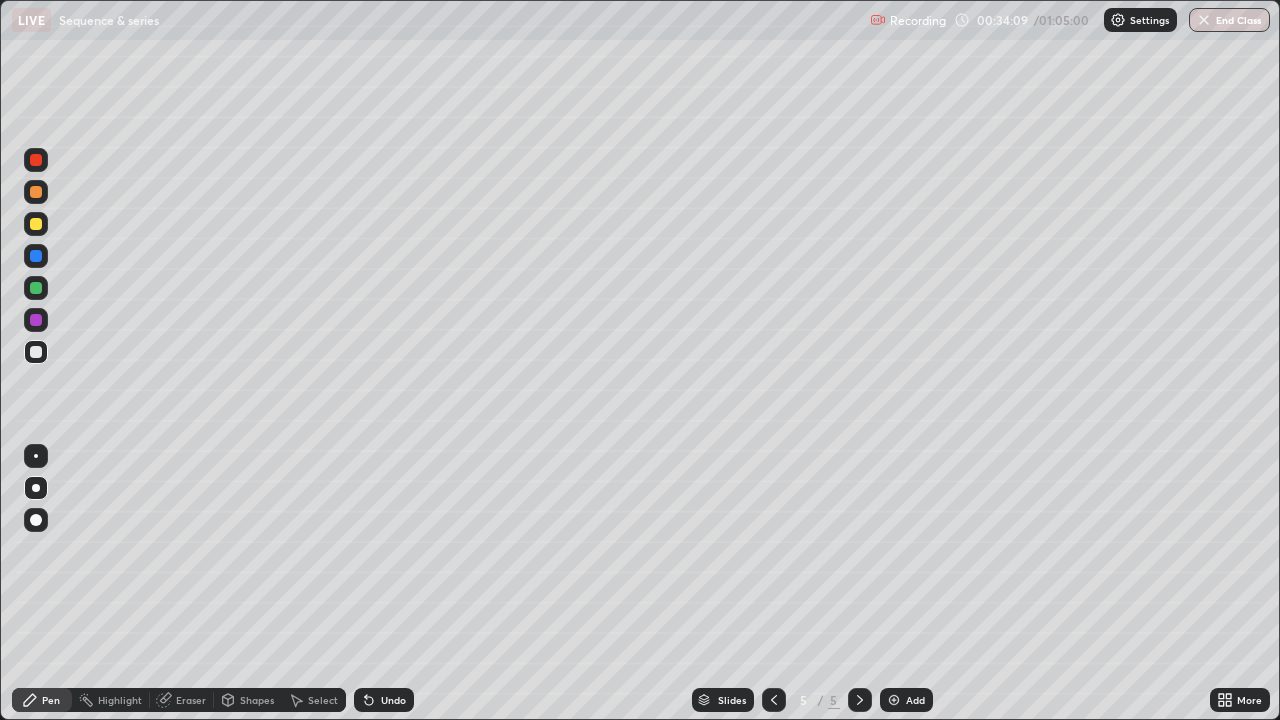 click on "Add" at bounding box center [915, 700] 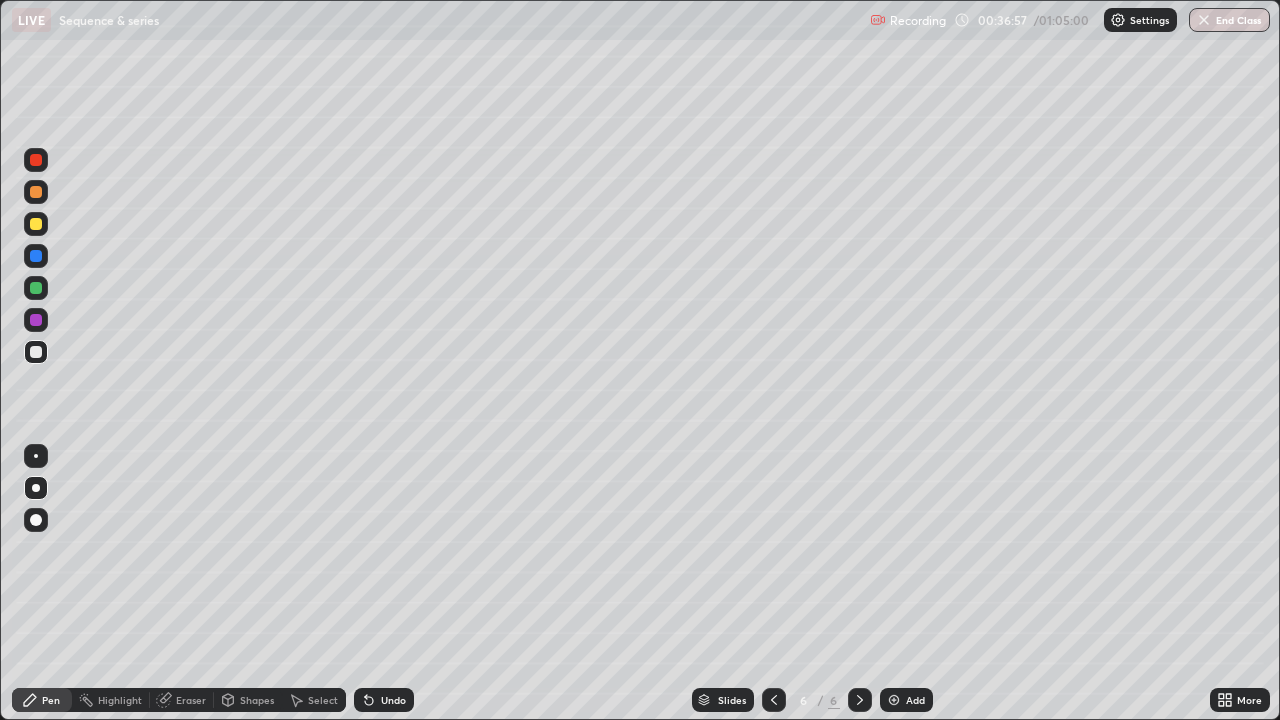click on "Undo" at bounding box center [384, 700] 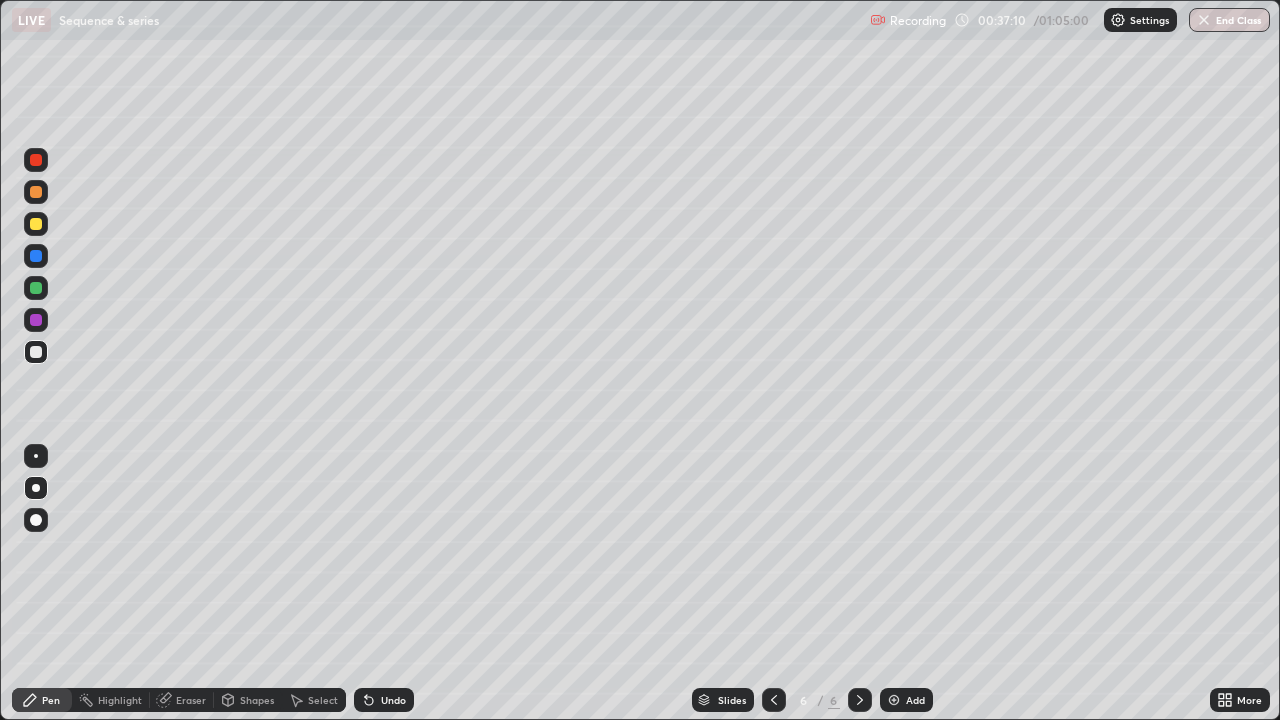 click on "Eraser" at bounding box center (191, 700) 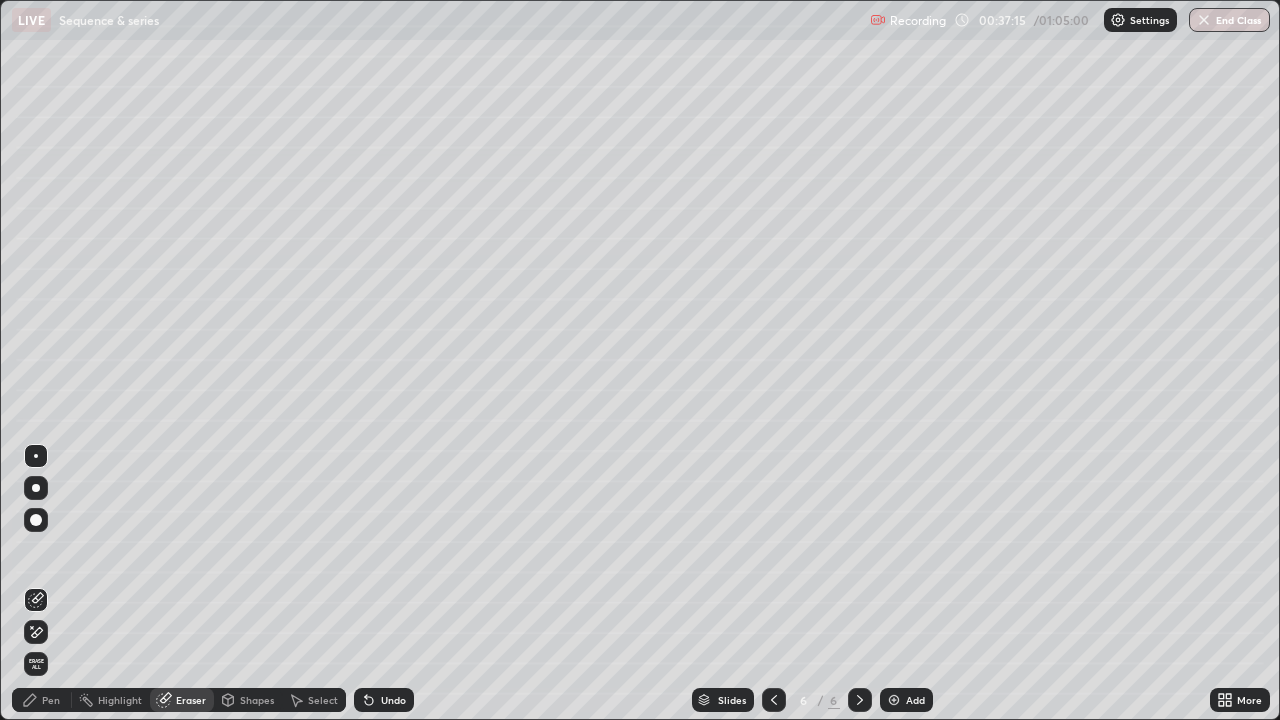 click on "Pen" at bounding box center (42, 700) 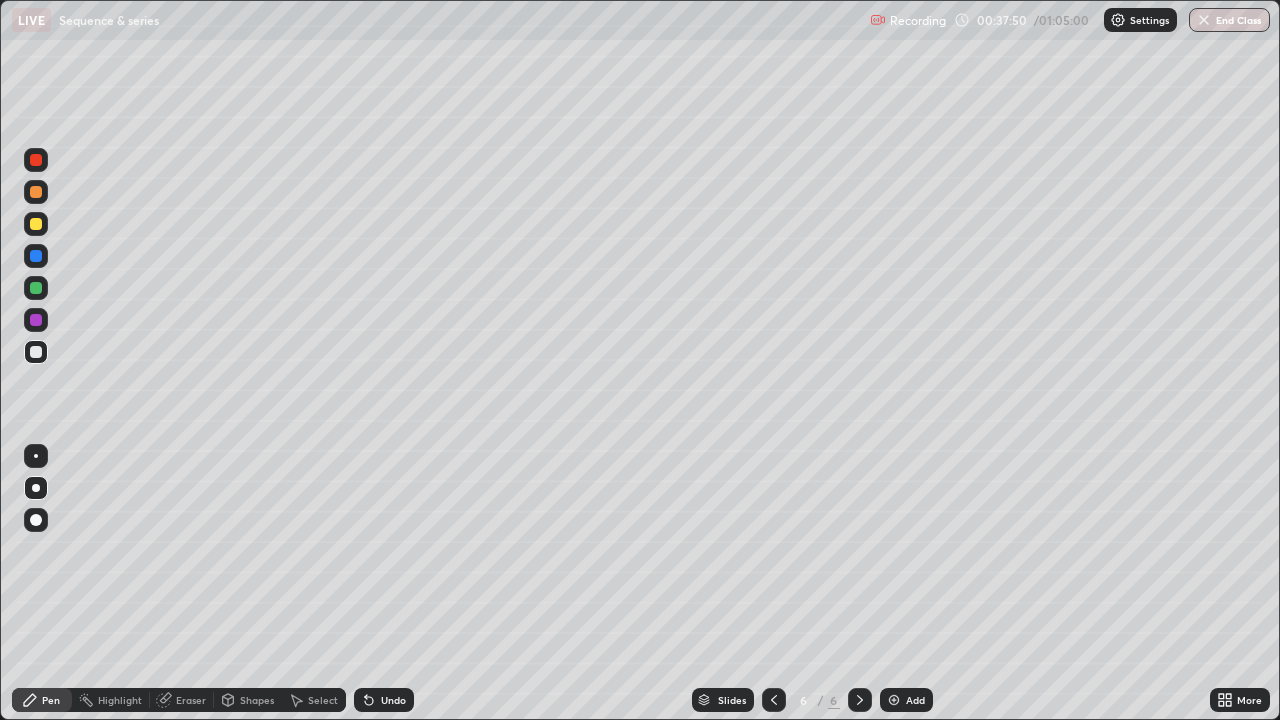 click on "Eraser" at bounding box center [191, 700] 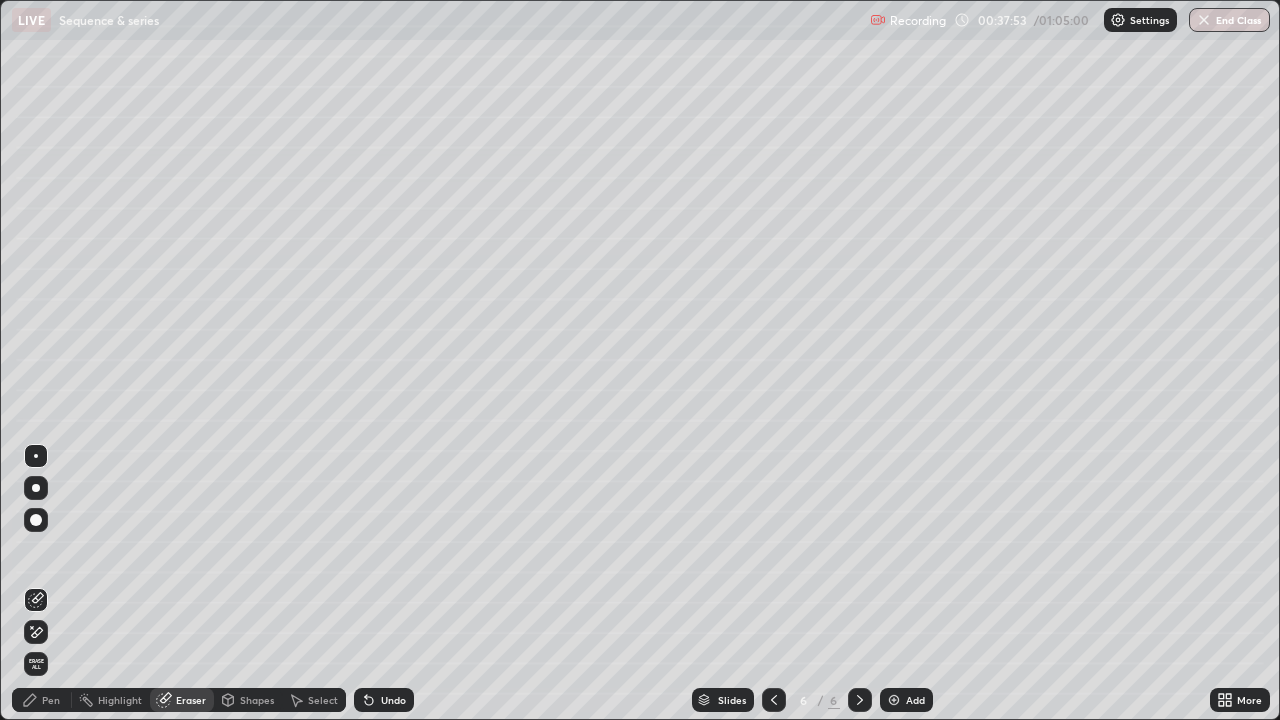 click on "Pen" at bounding box center (51, 700) 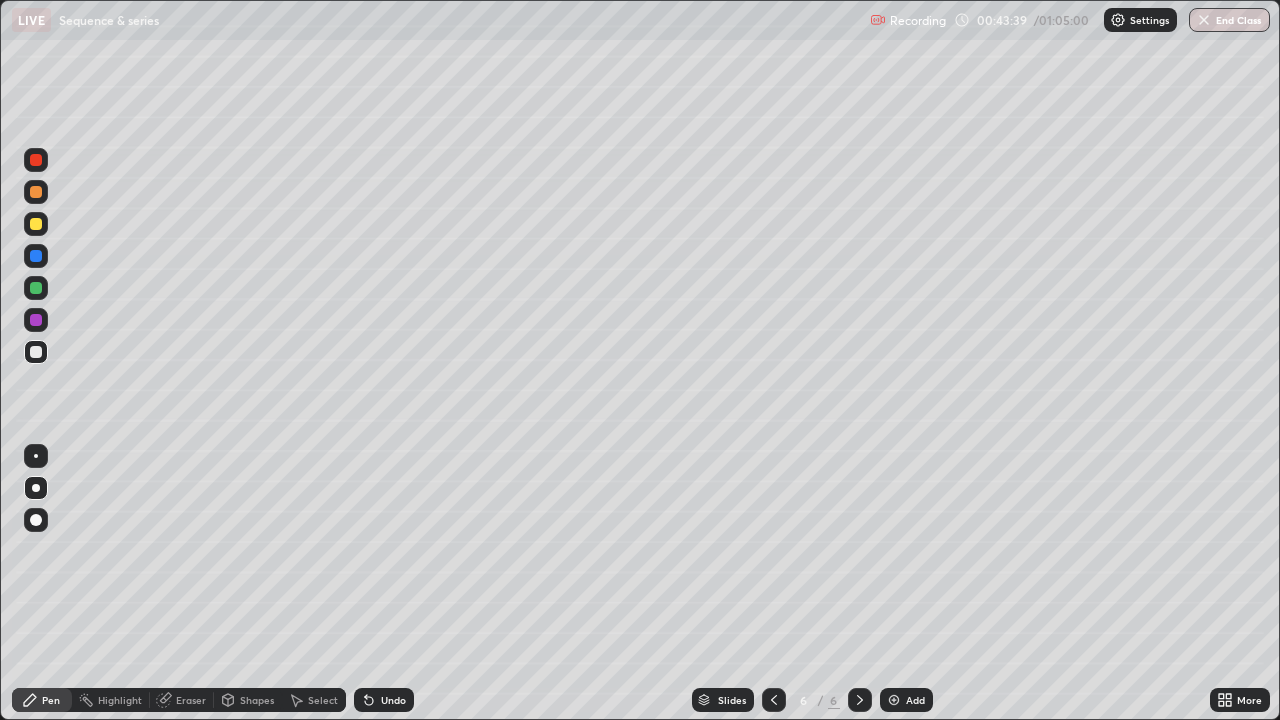 click on "Add" at bounding box center (906, 700) 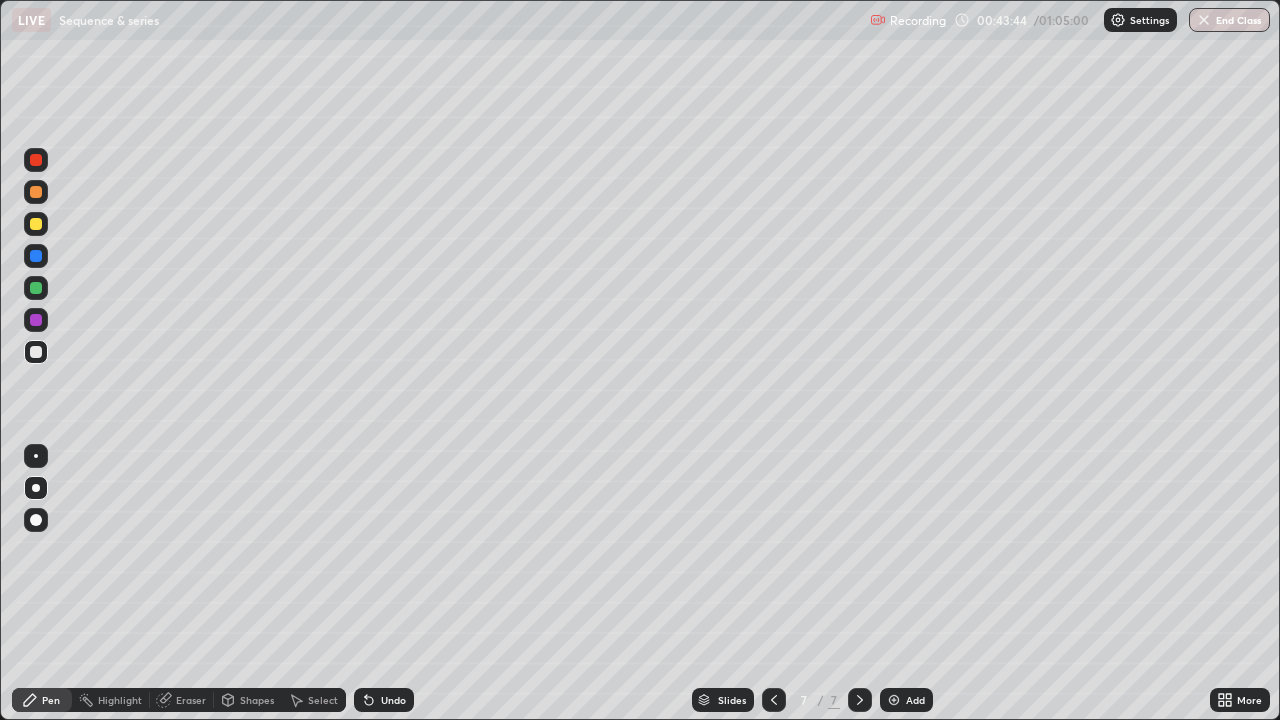click at bounding box center [36, 224] 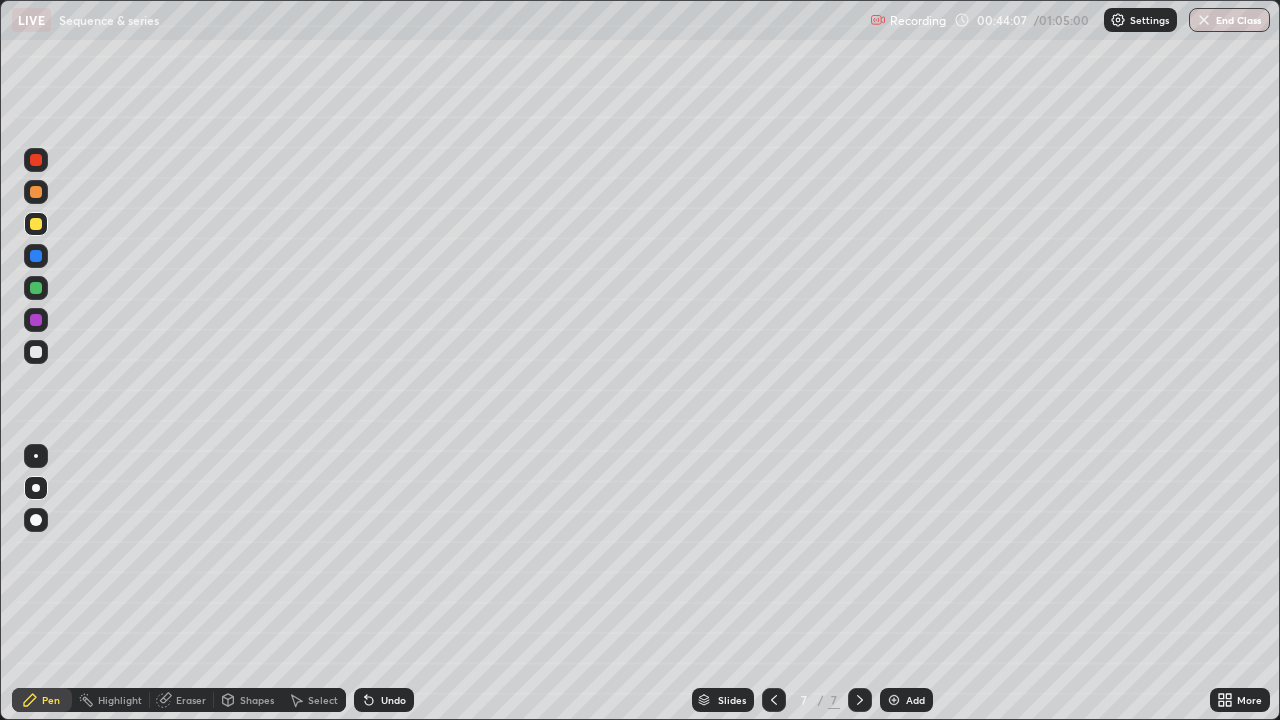 click at bounding box center (36, 352) 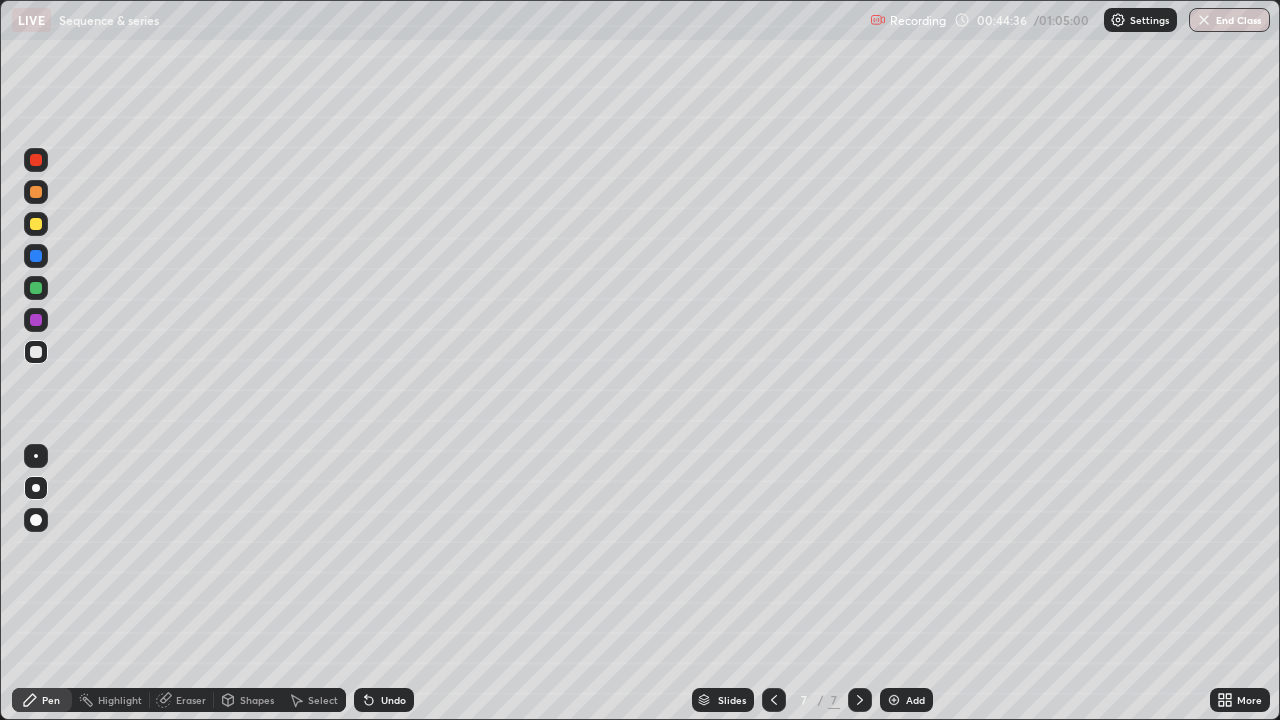 click at bounding box center (36, 256) 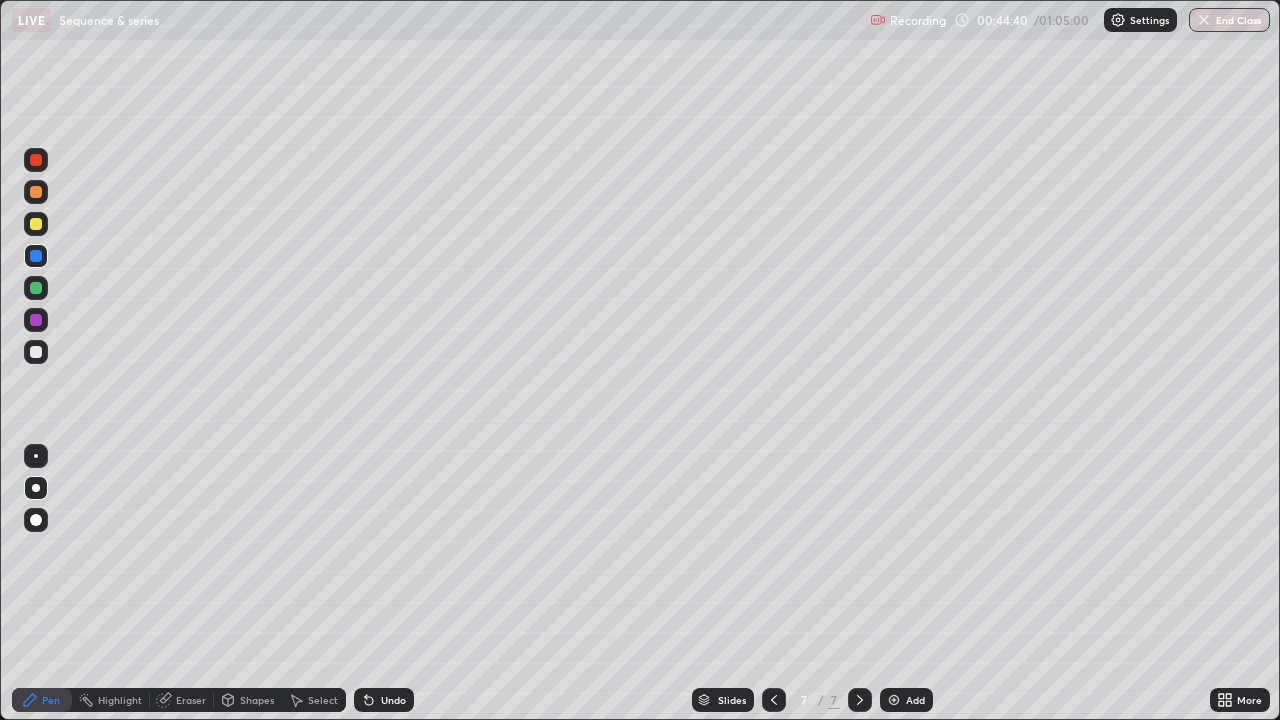 click at bounding box center (36, 352) 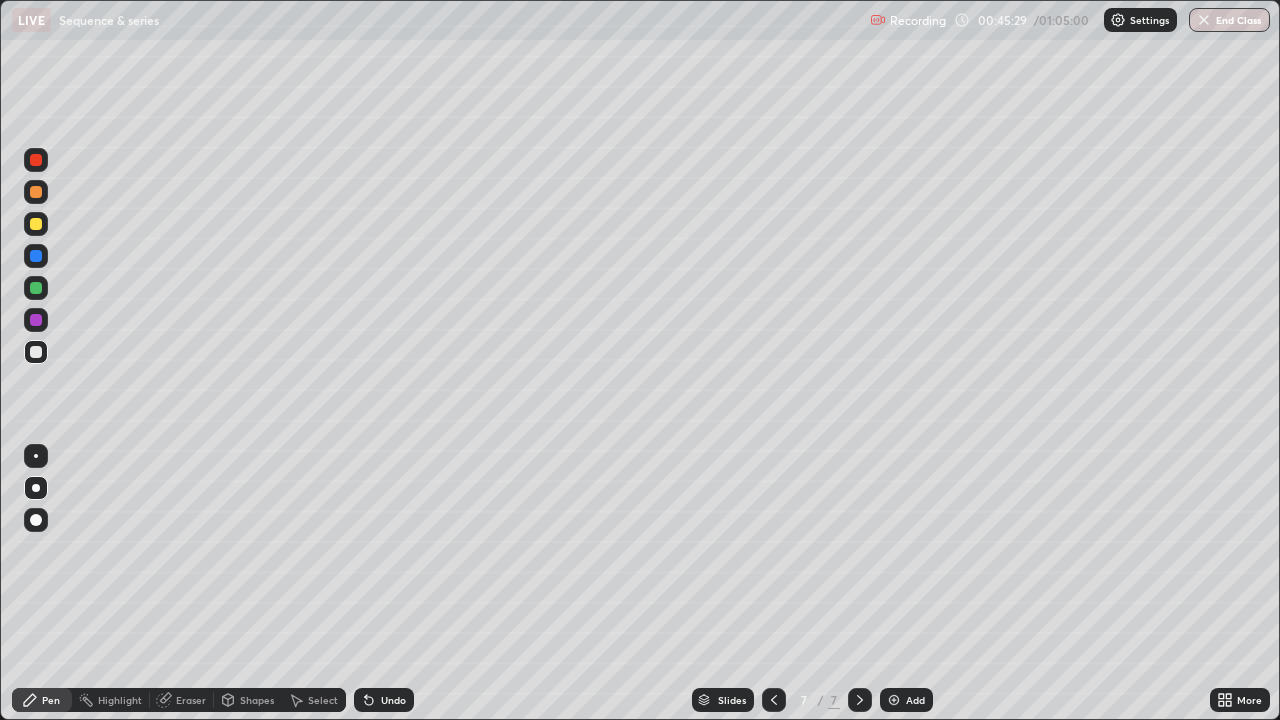 click at bounding box center (36, 224) 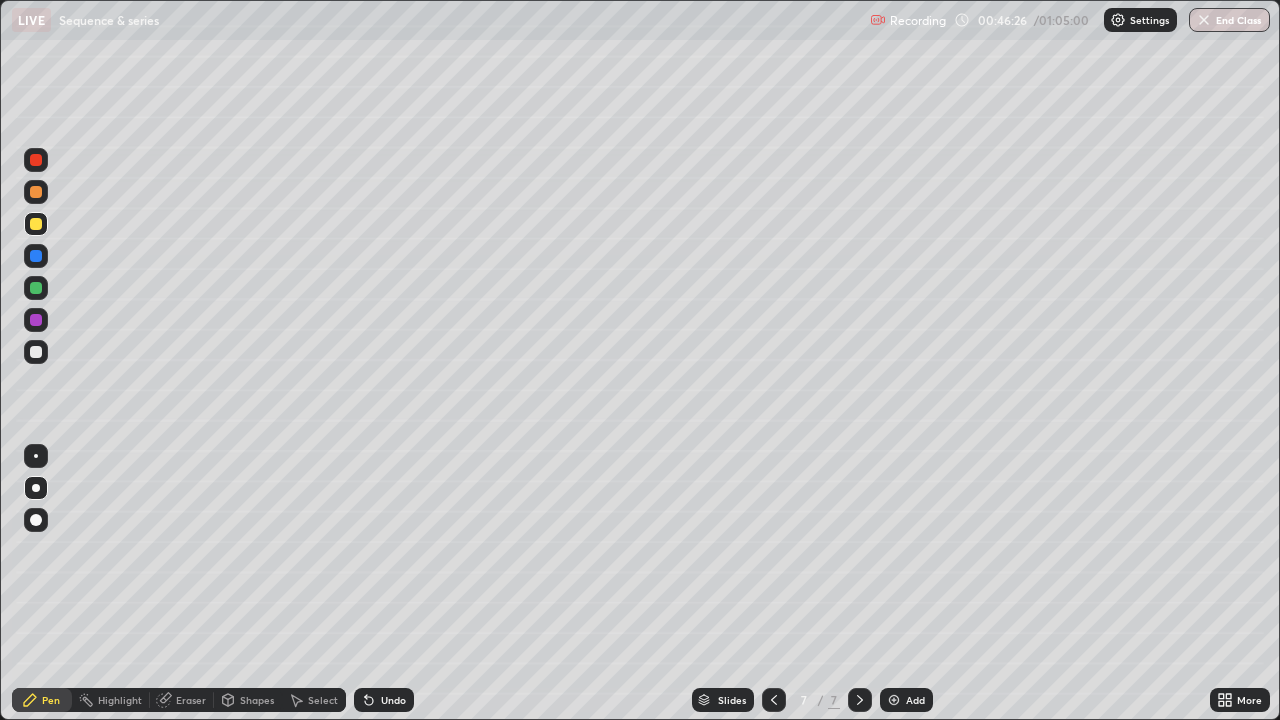 click at bounding box center (36, 288) 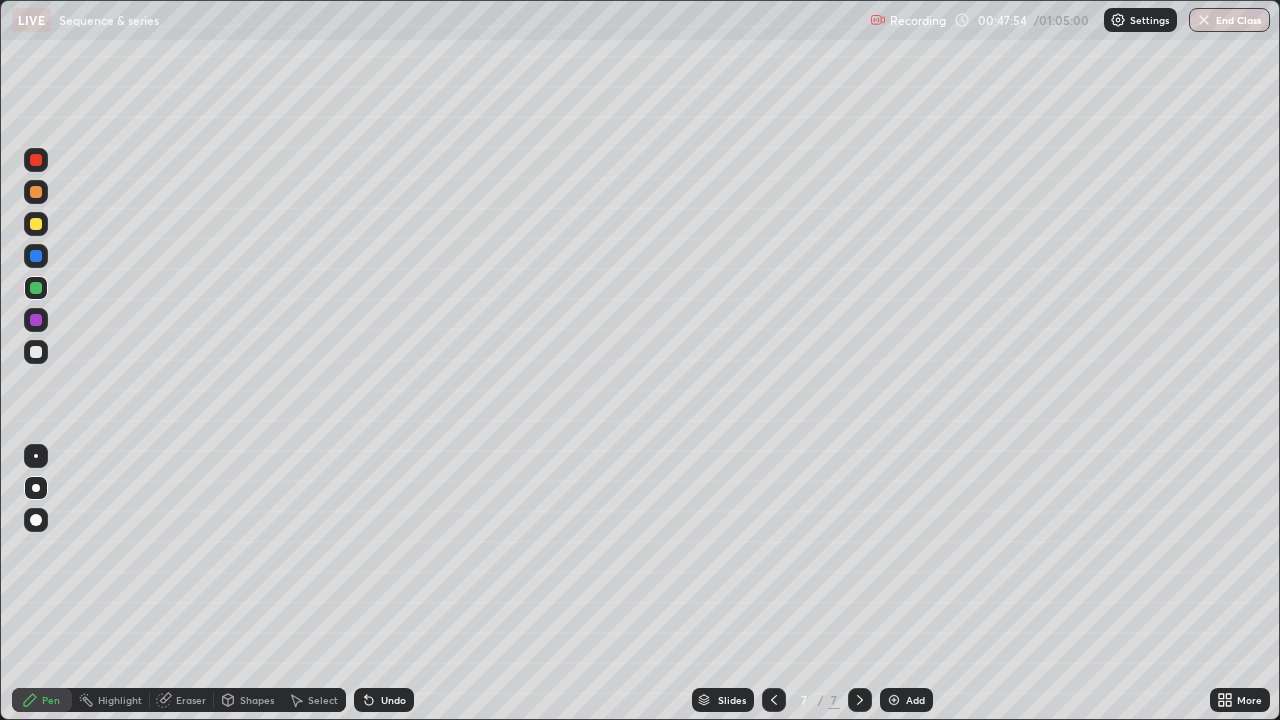 click at bounding box center (36, 352) 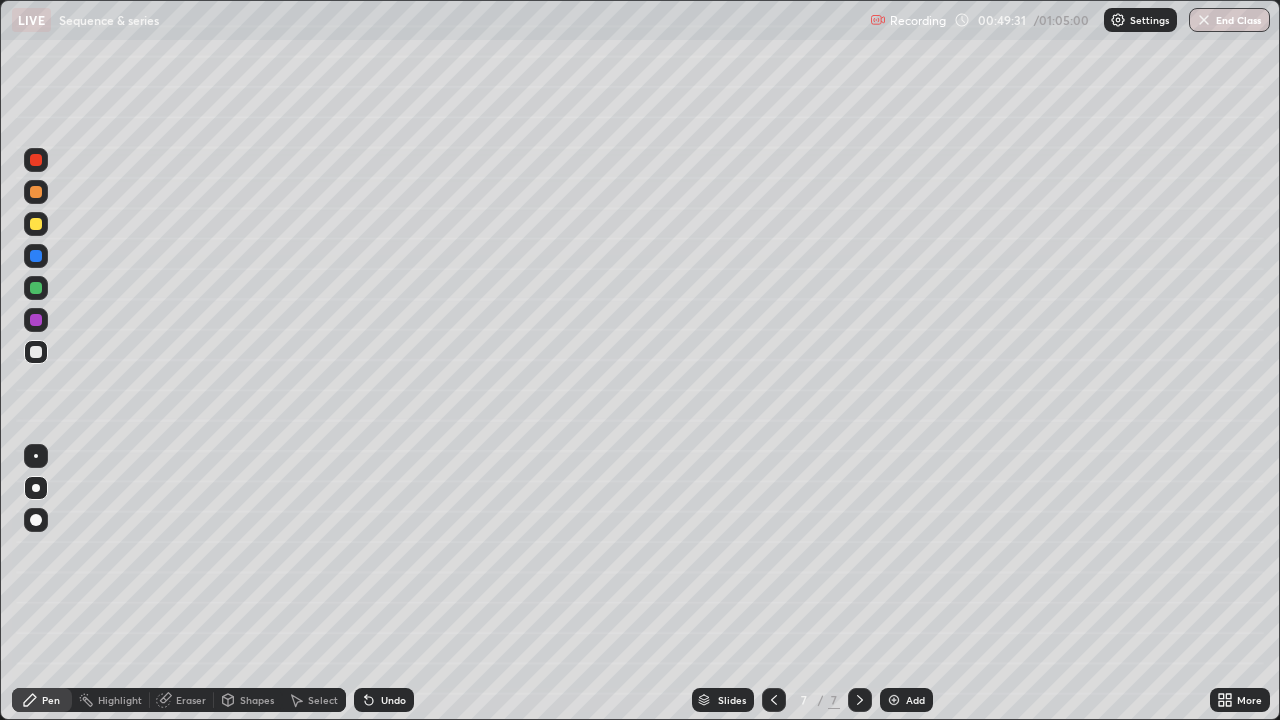 click on "Undo" at bounding box center (393, 700) 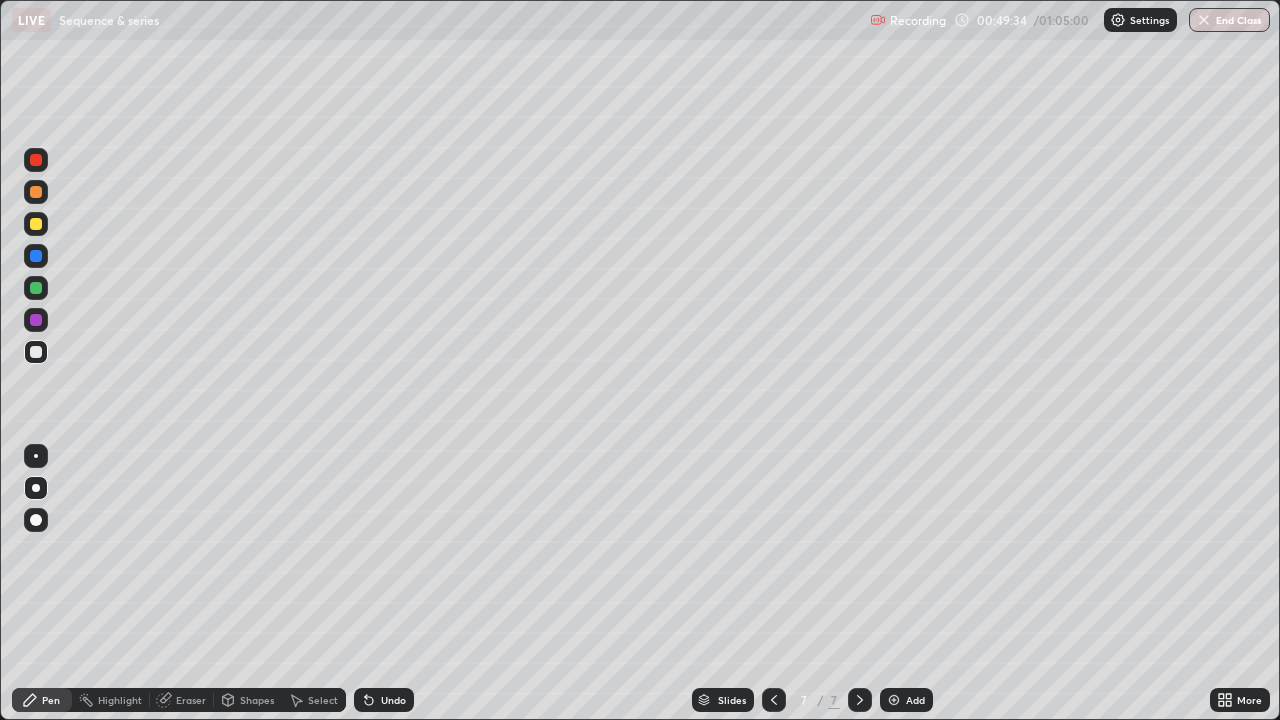 click on "Undo" at bounding box center [393, 700] 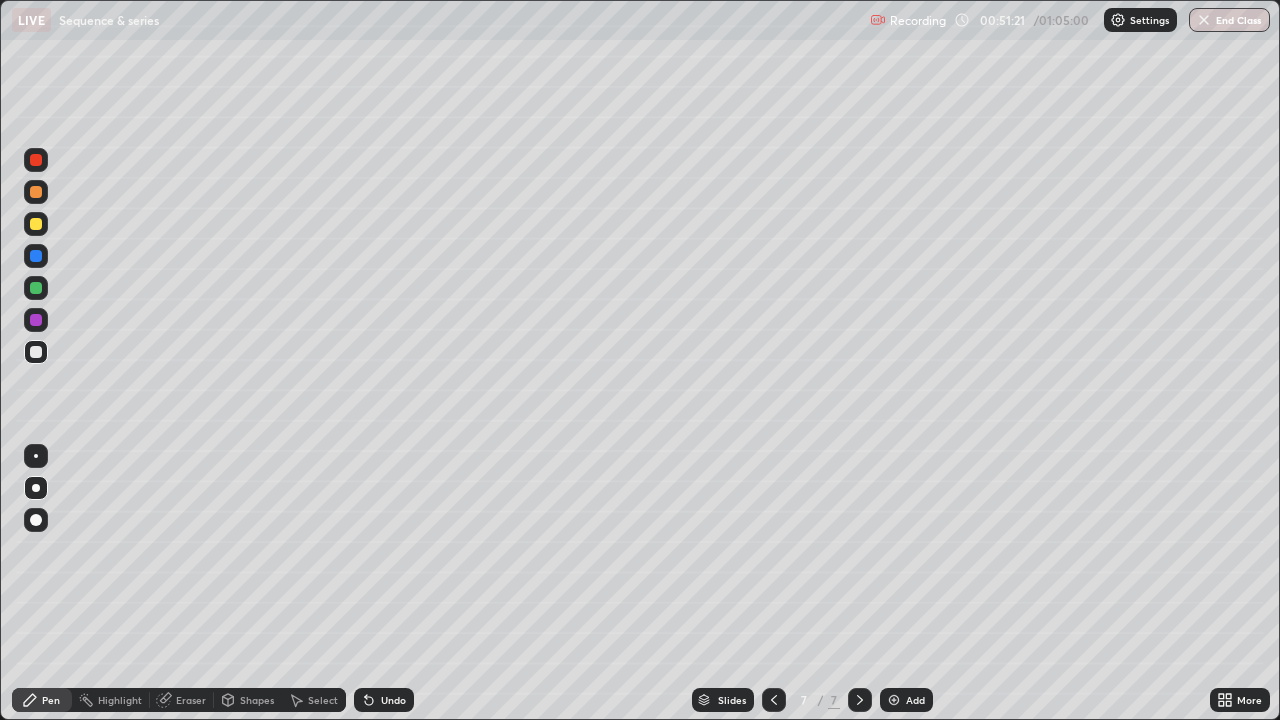 click on "Select" at bounding box center [323, 700] 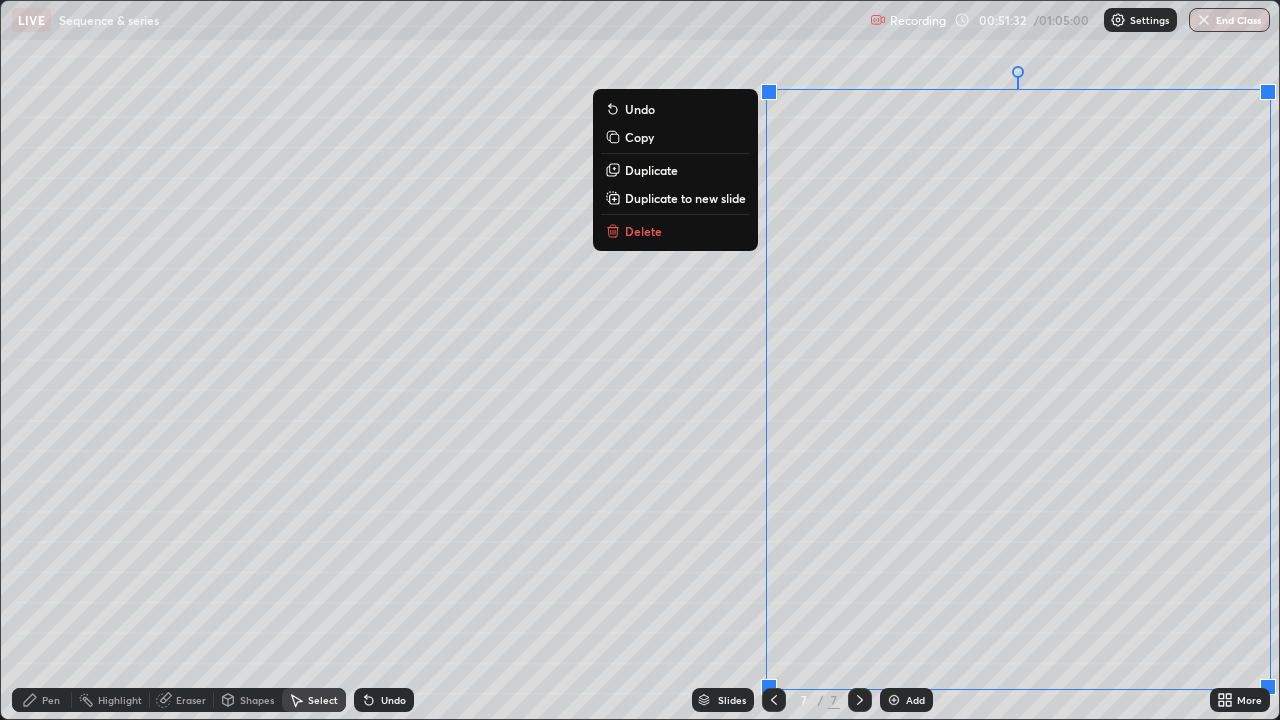 click on "Duplicate to new slide" at bounding box center [685, 198] 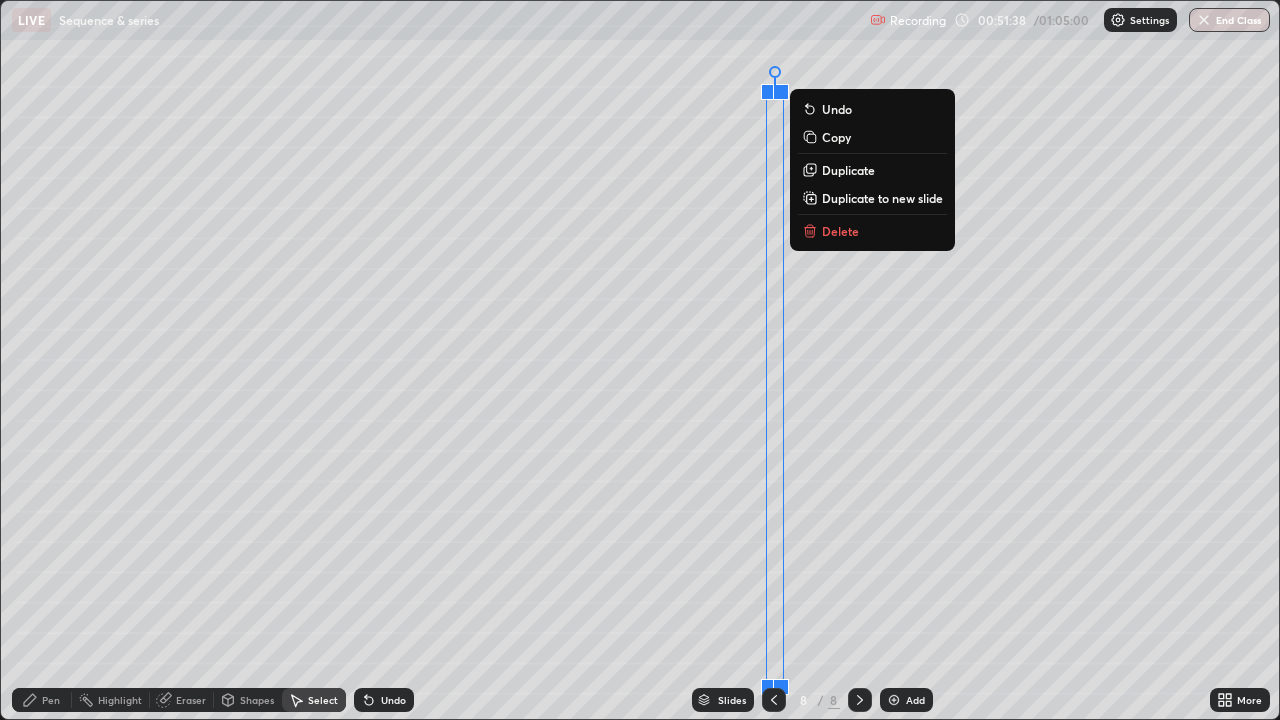 click on "Delete" at bounding box center [840, 231] 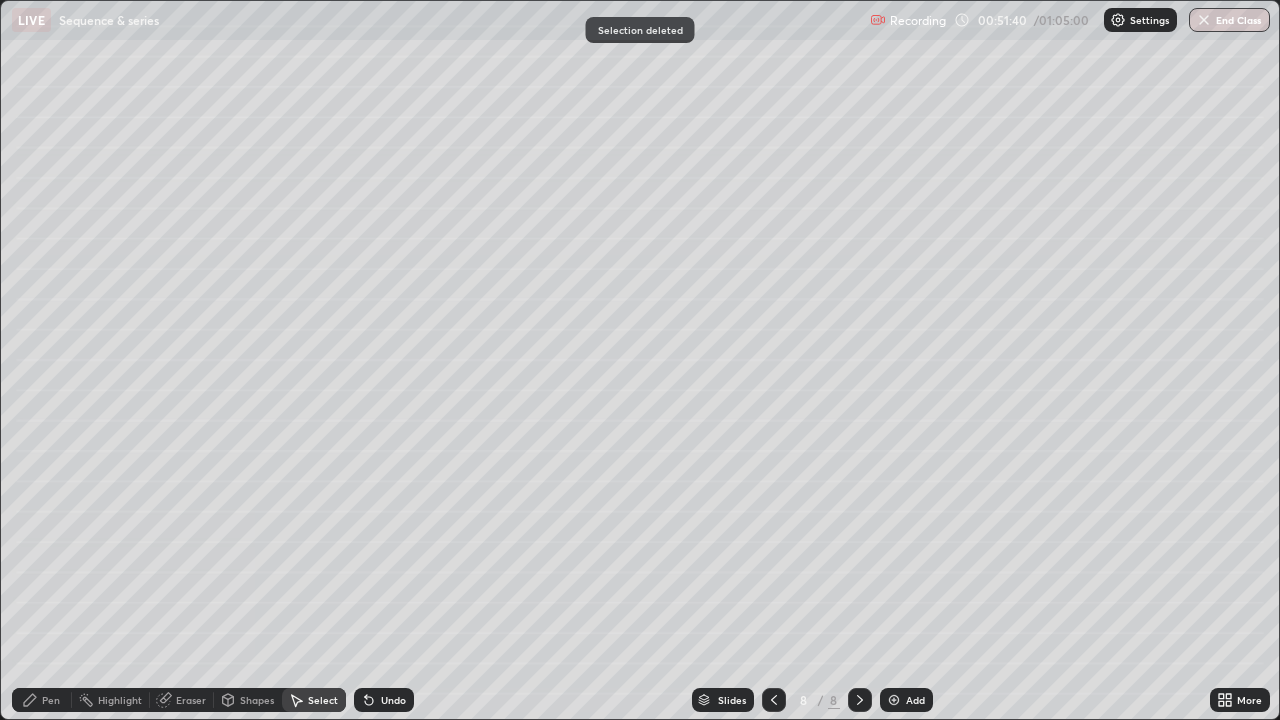 click 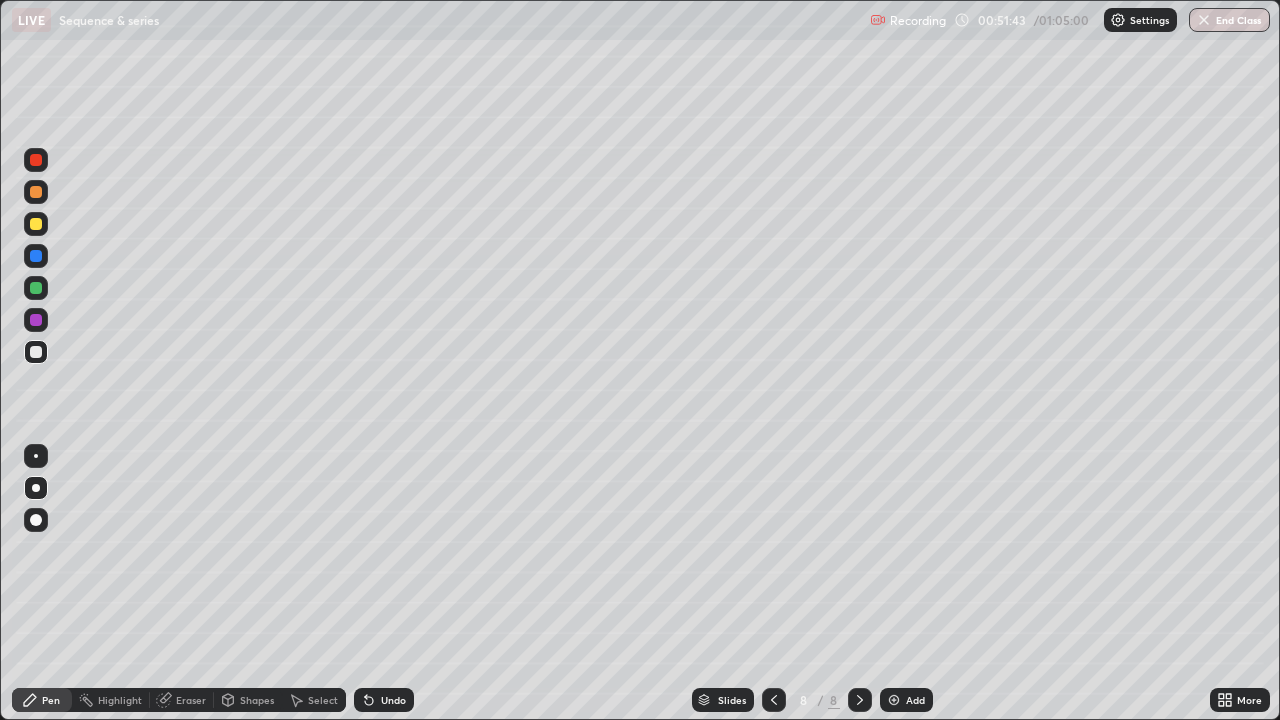 click at bounding box center [36, 288] 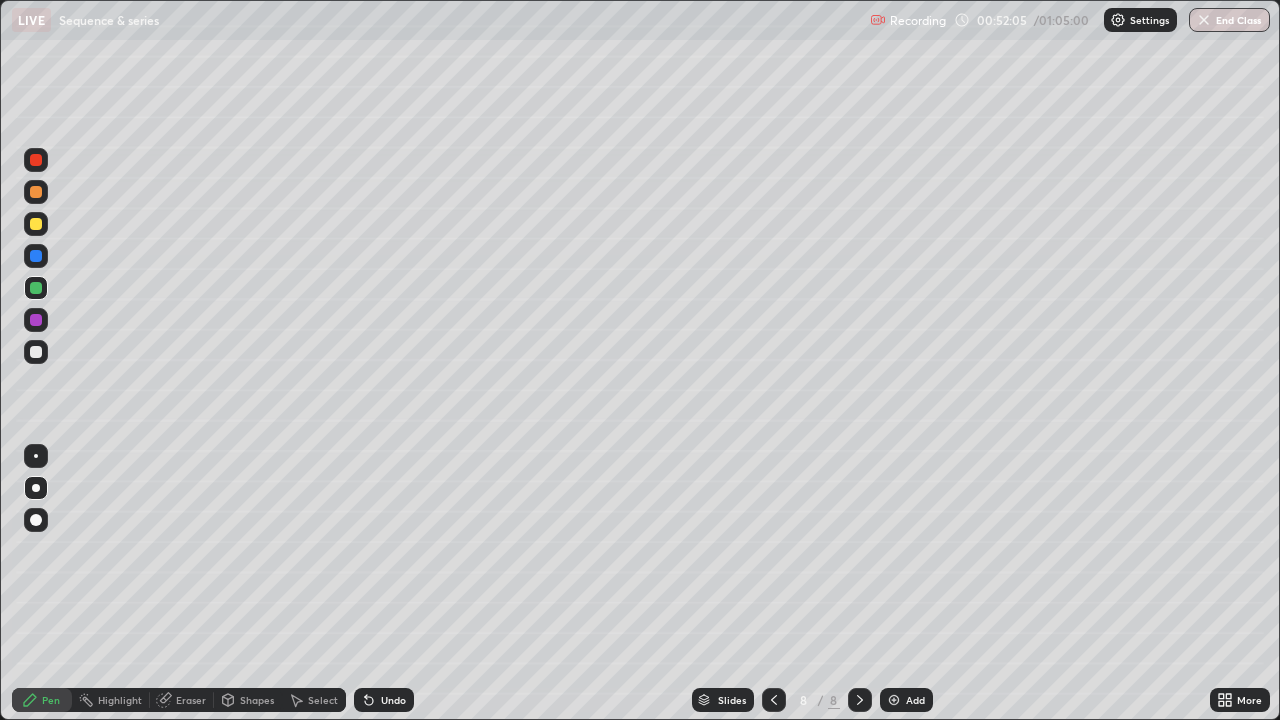 click on "Undo" at bounding box center [393, 700] 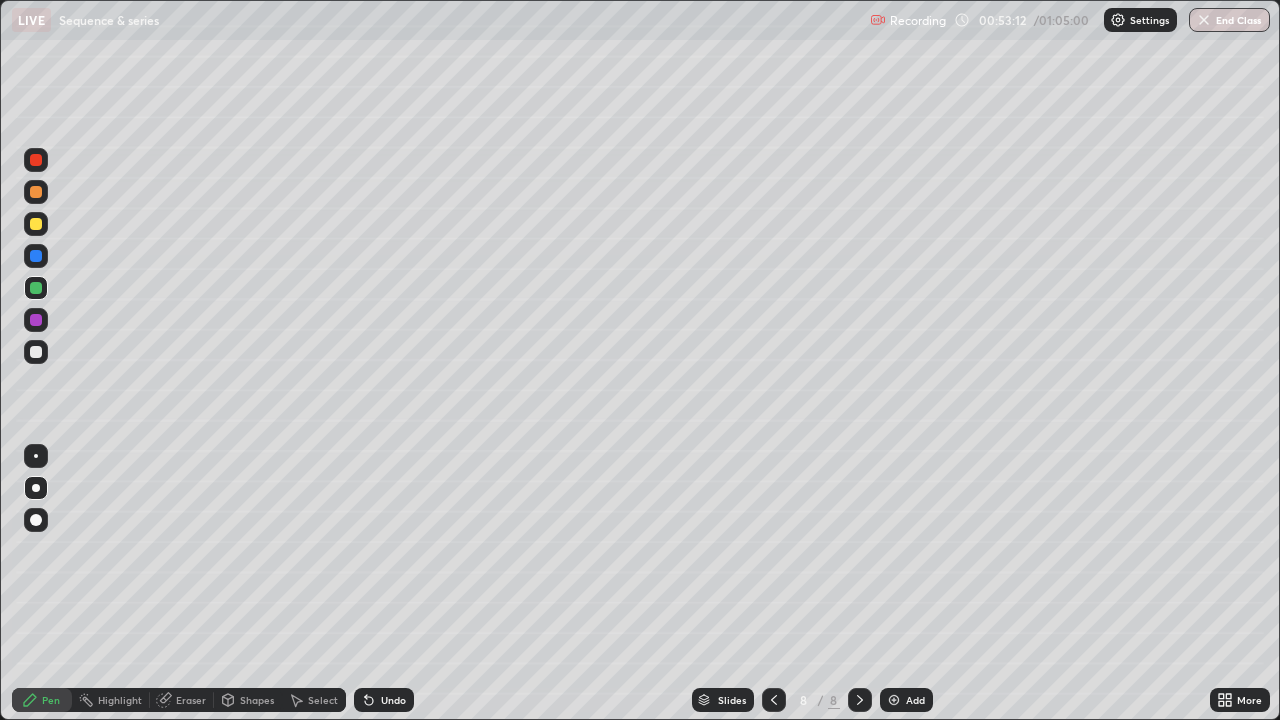 click at bounding box center (36, 352) 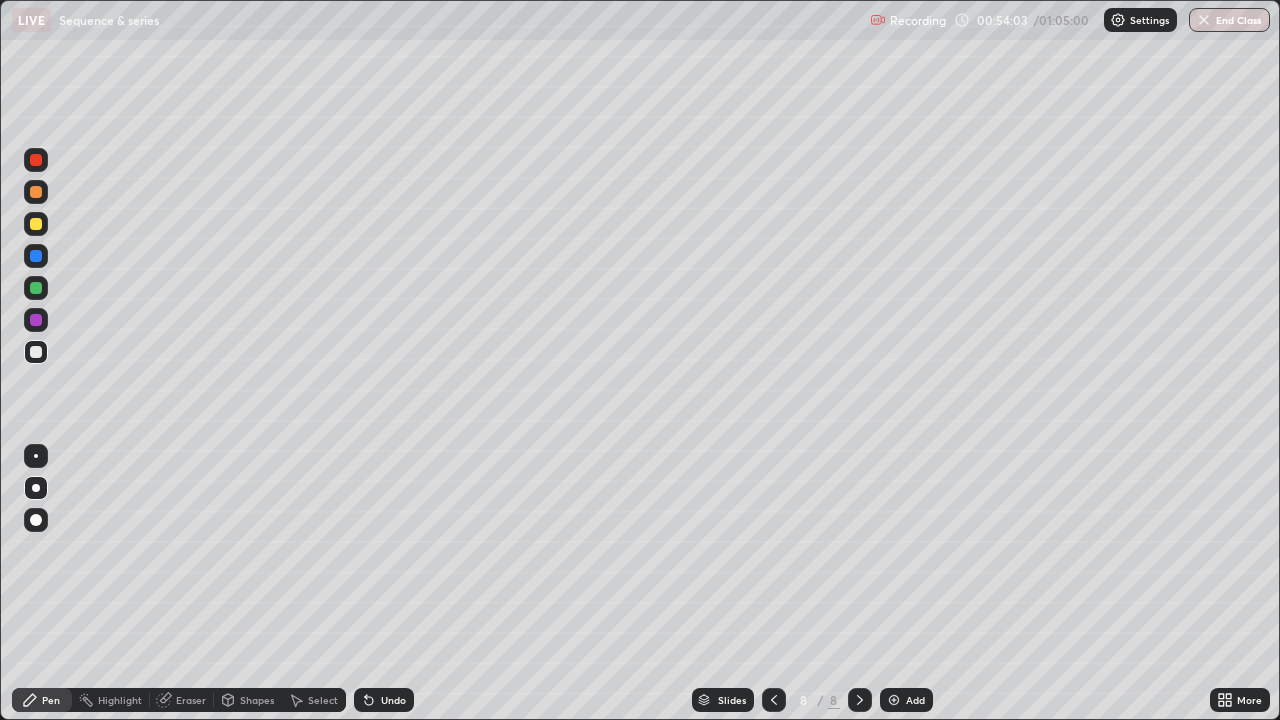 click at bounding box center [36, 288] 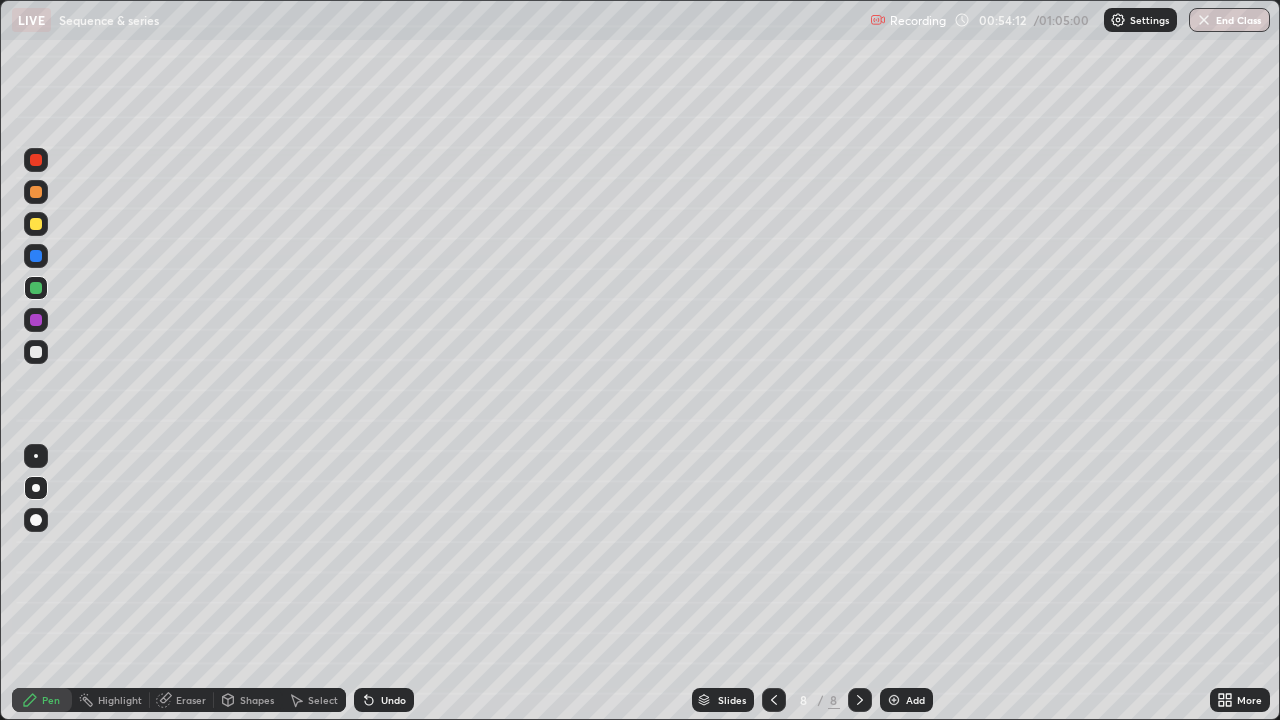 click at bounding box center [36, 352] 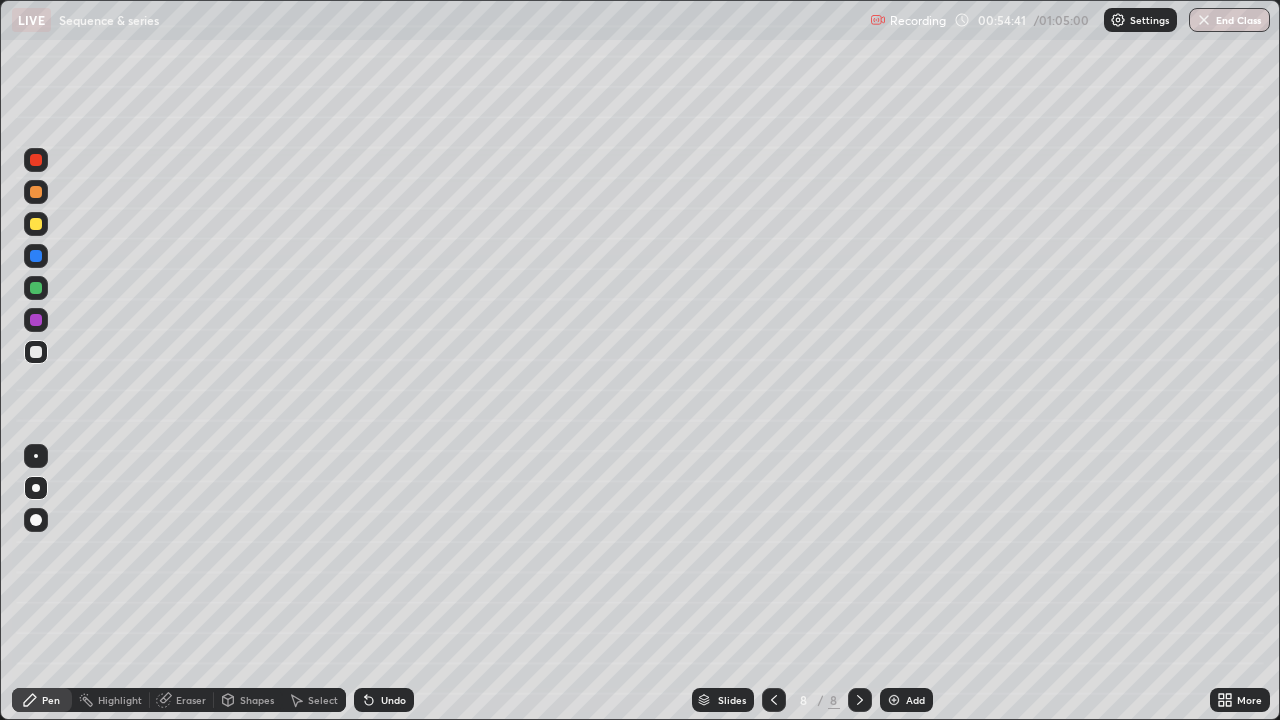 click on "Undo" at bounding box center (393, 700) 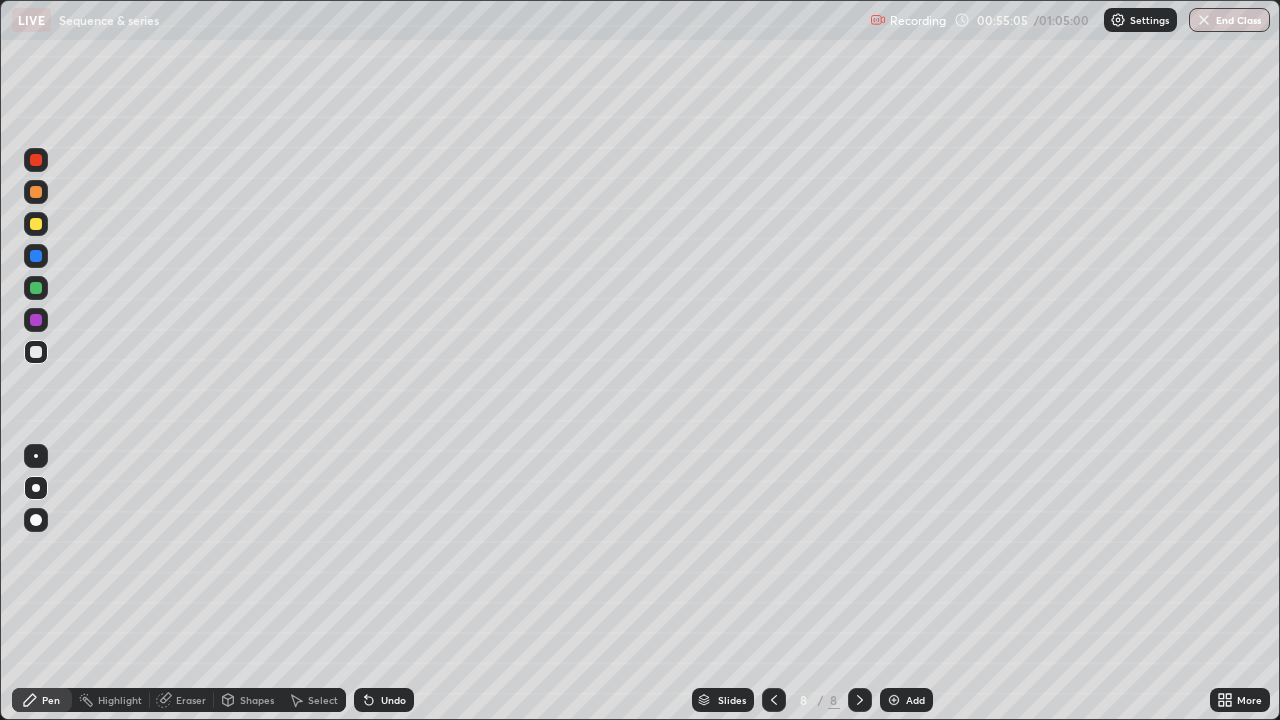 click at bounding box center [36, 288] 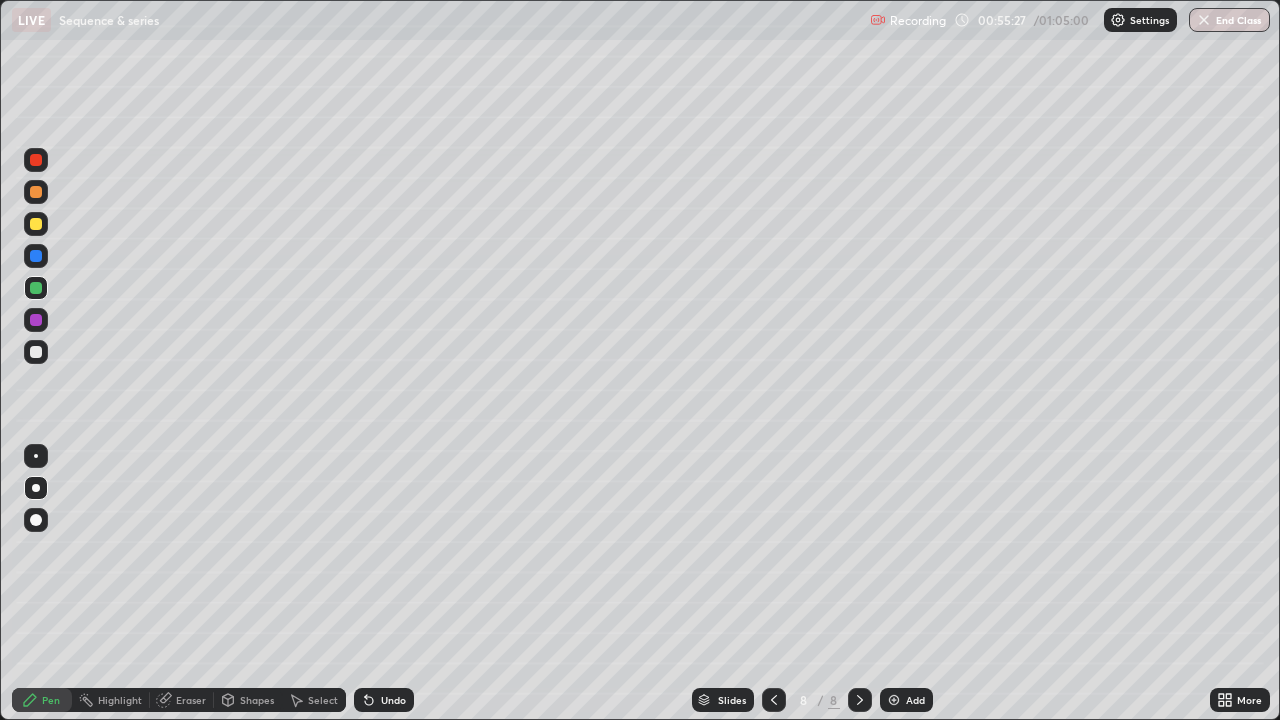 click at bounding box center [36, 352] 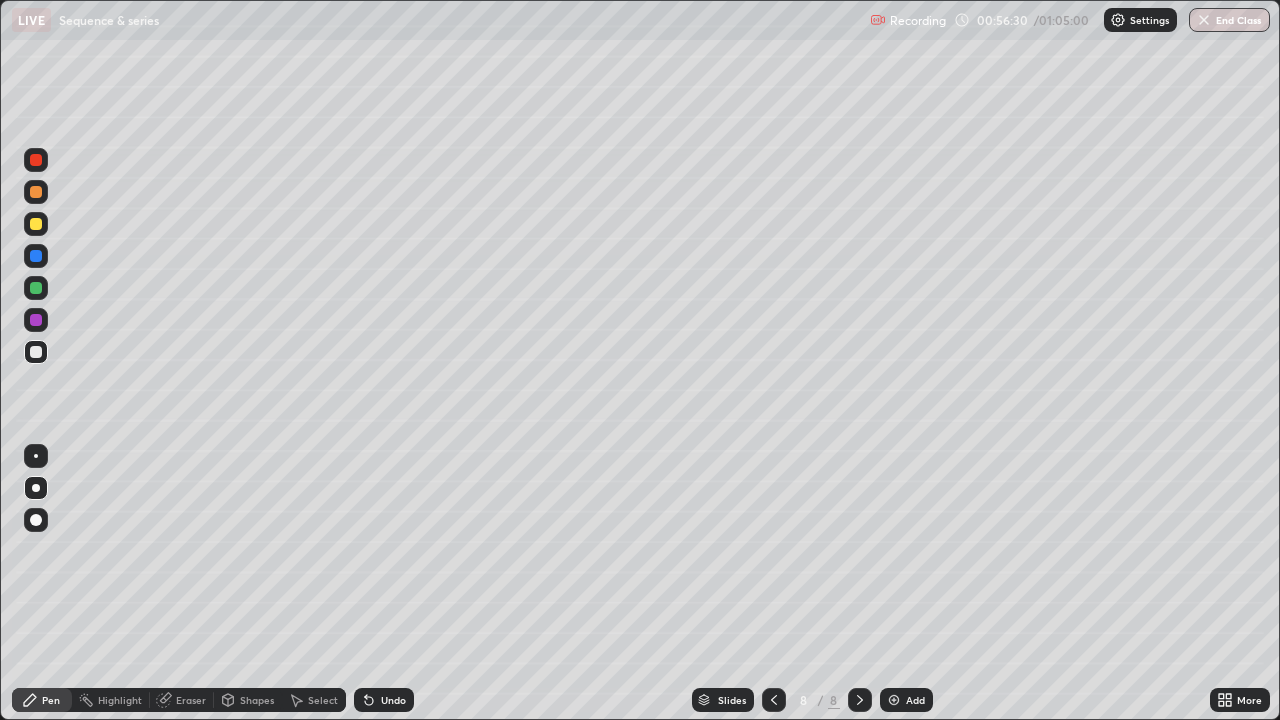 click at bounding box center [36, 288] 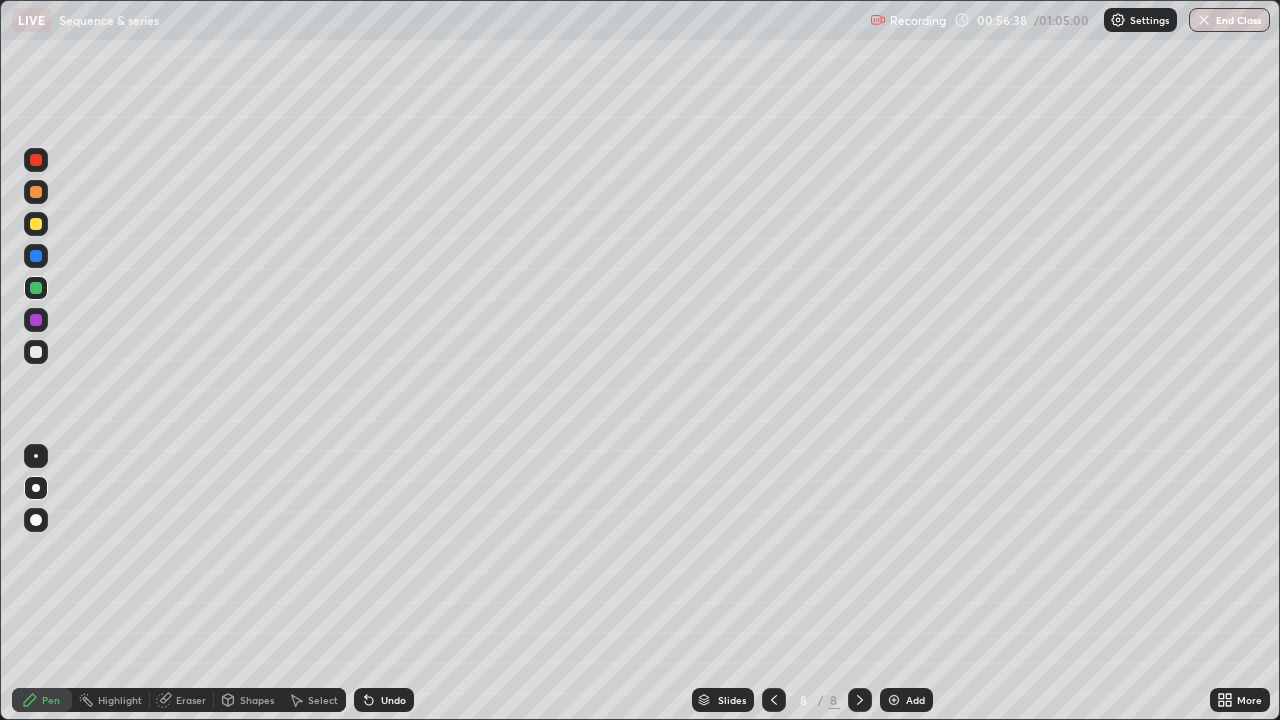 click at bounding box center [36, 352] 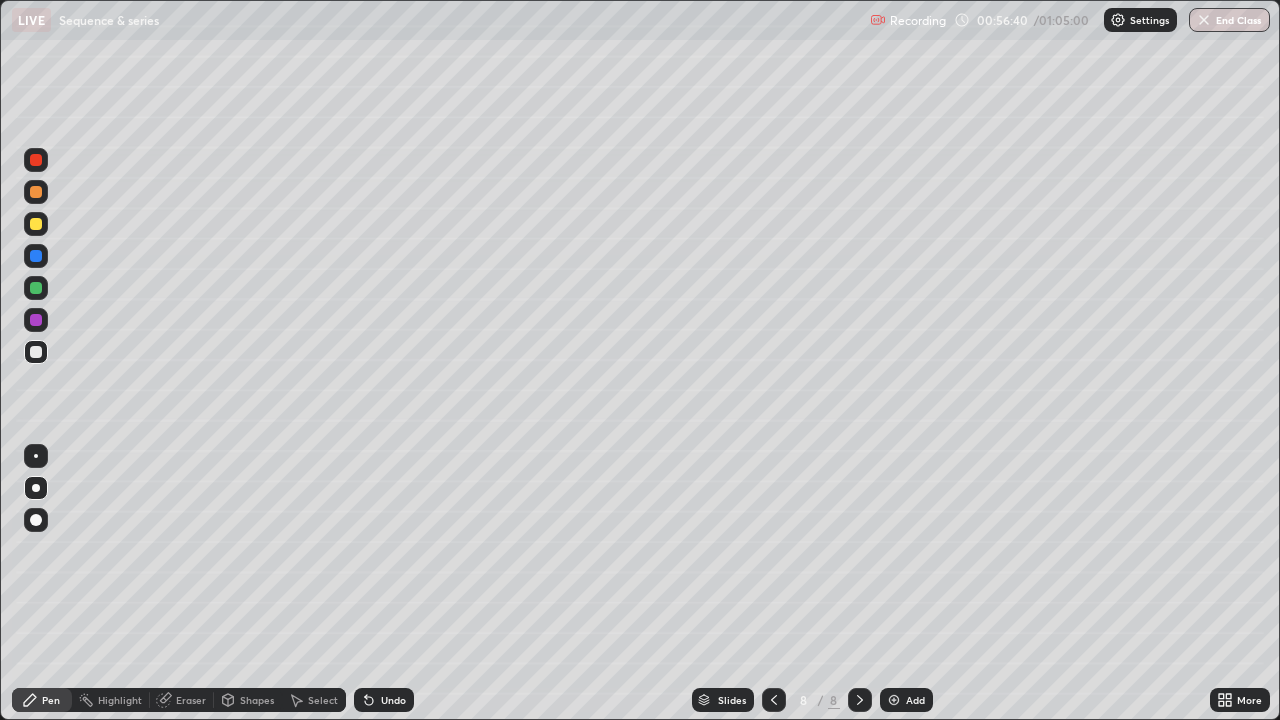 click at bounding box center [36, 320] 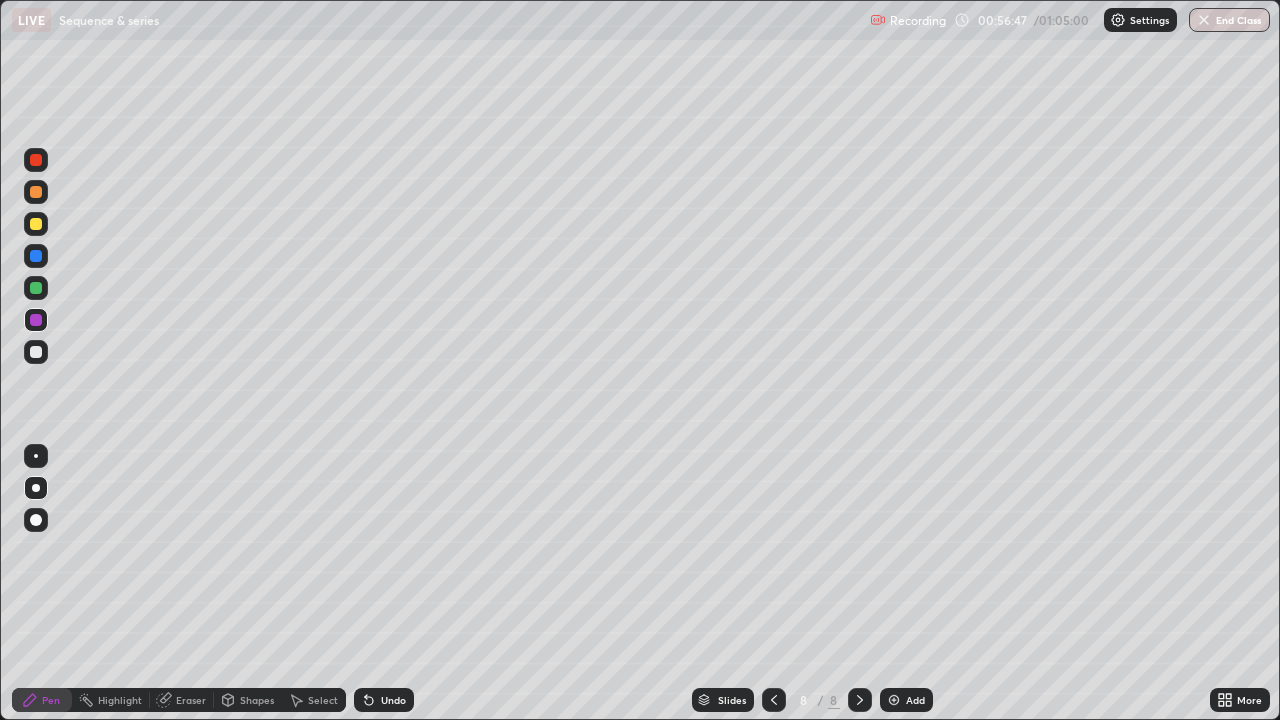 click at bounding box center [36, 352] 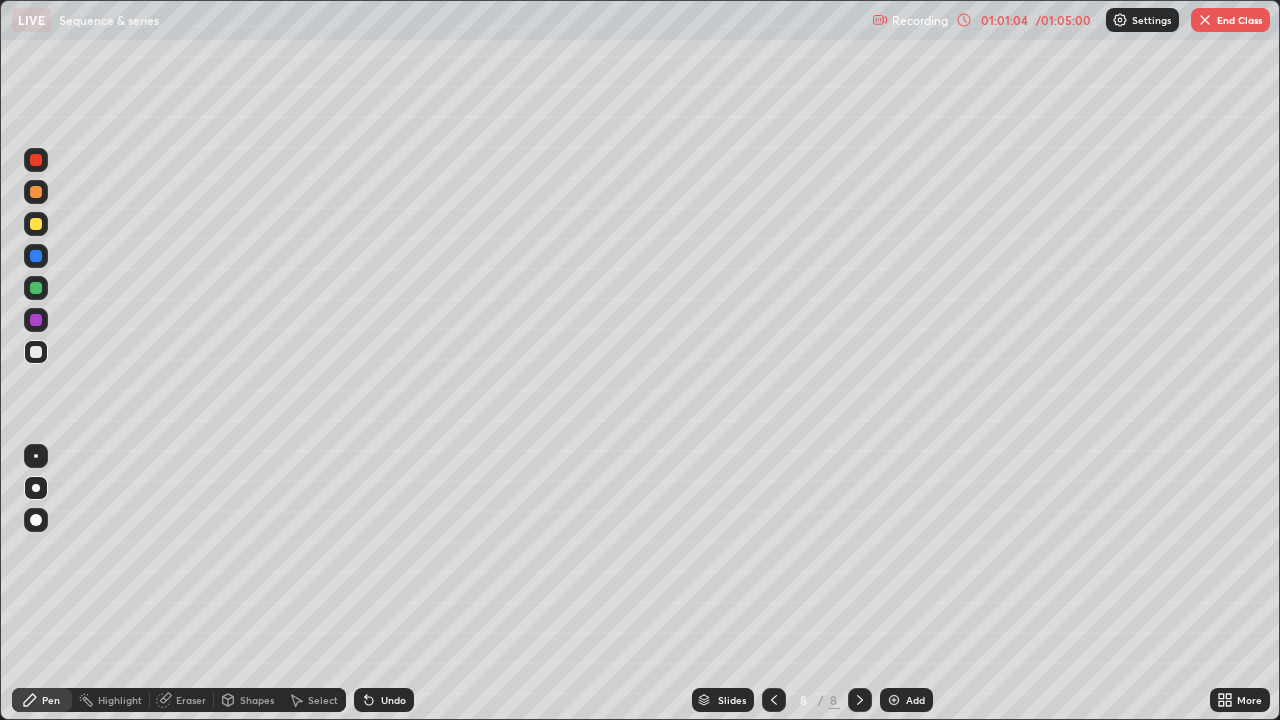 click on "End Class" at bounding box center (1230, 20) 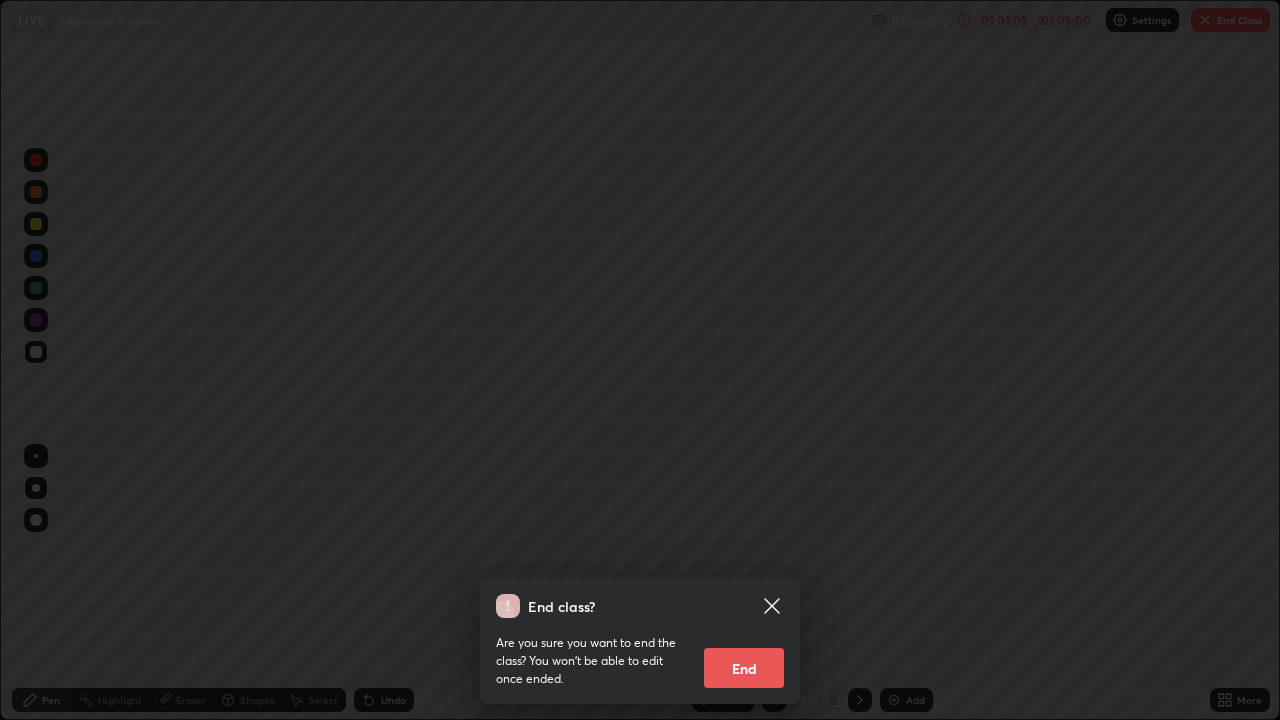 click on "End" at bounding box center [744, 668] 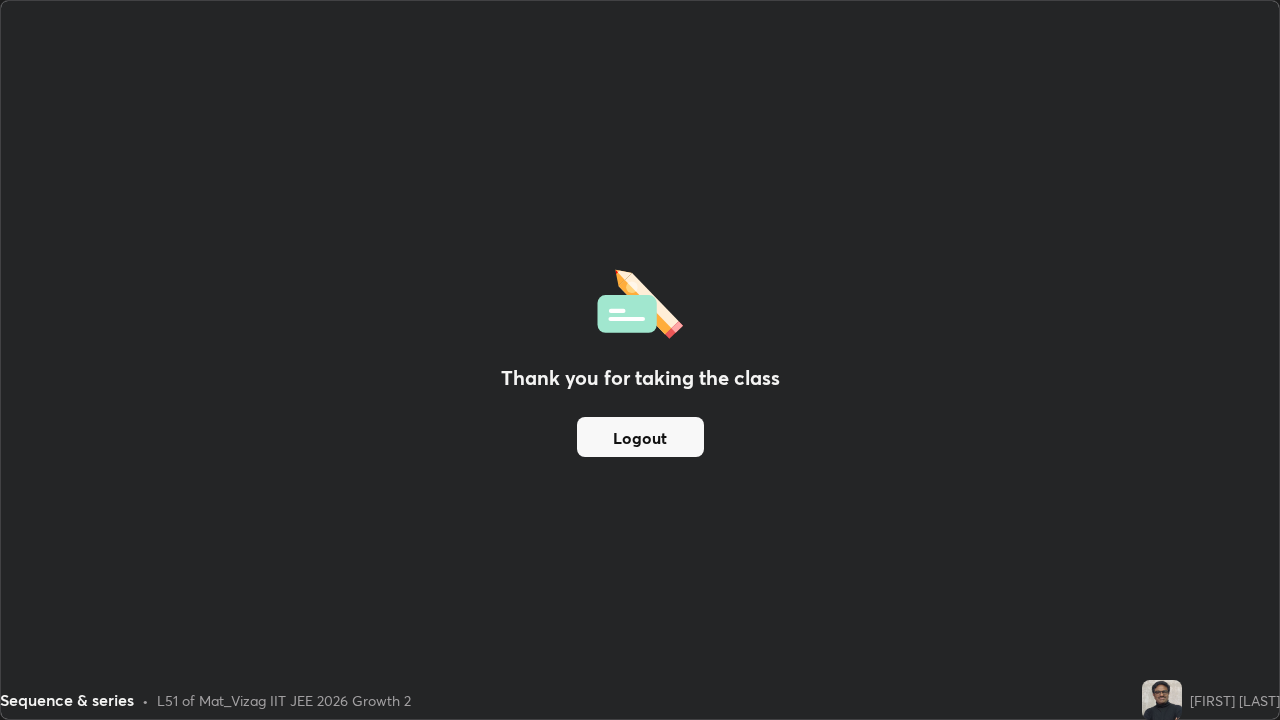 click on "Thank you for taking the class Logout" at bounding box center (640, 360) 